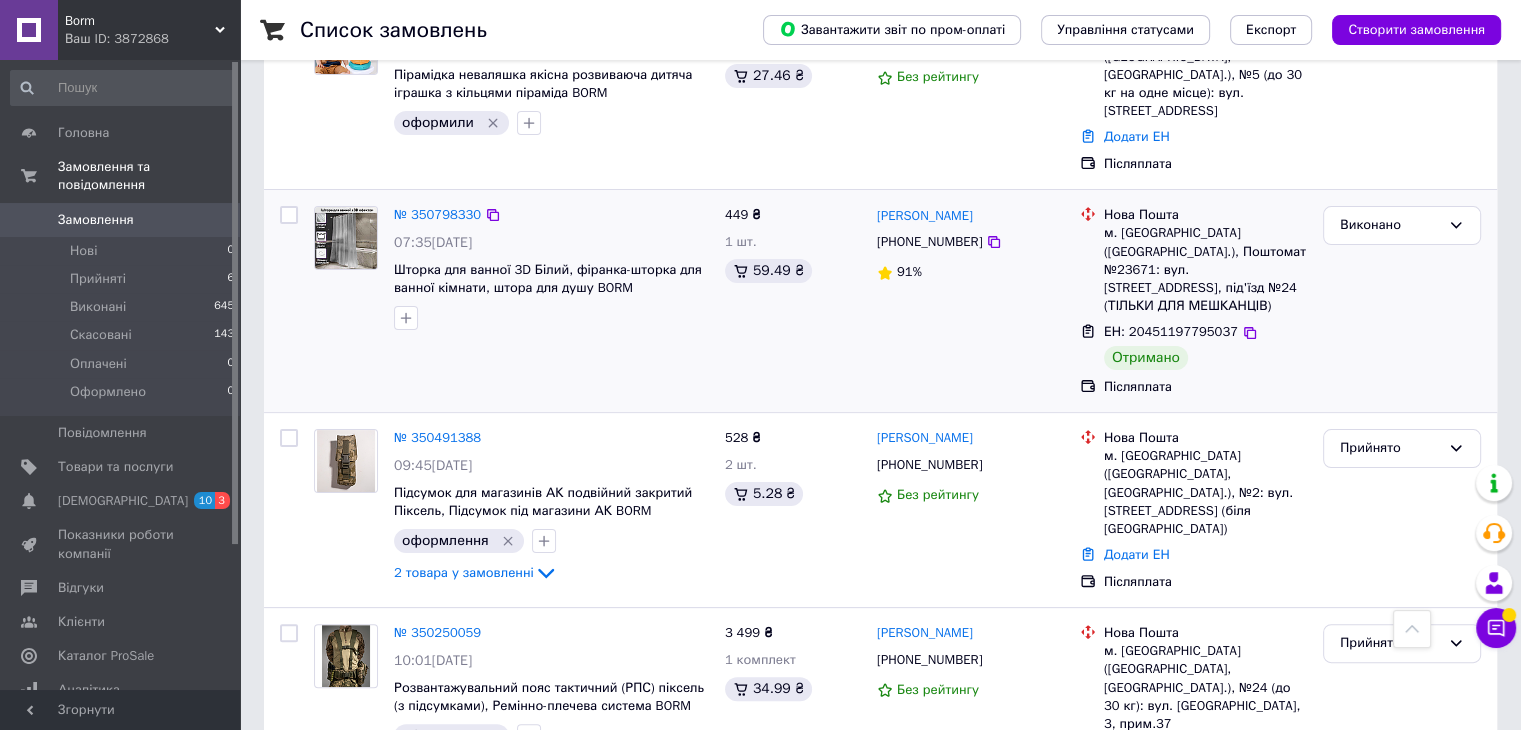 scroll, scrollTop: 300, scrollLeft: 0, axis: vertical 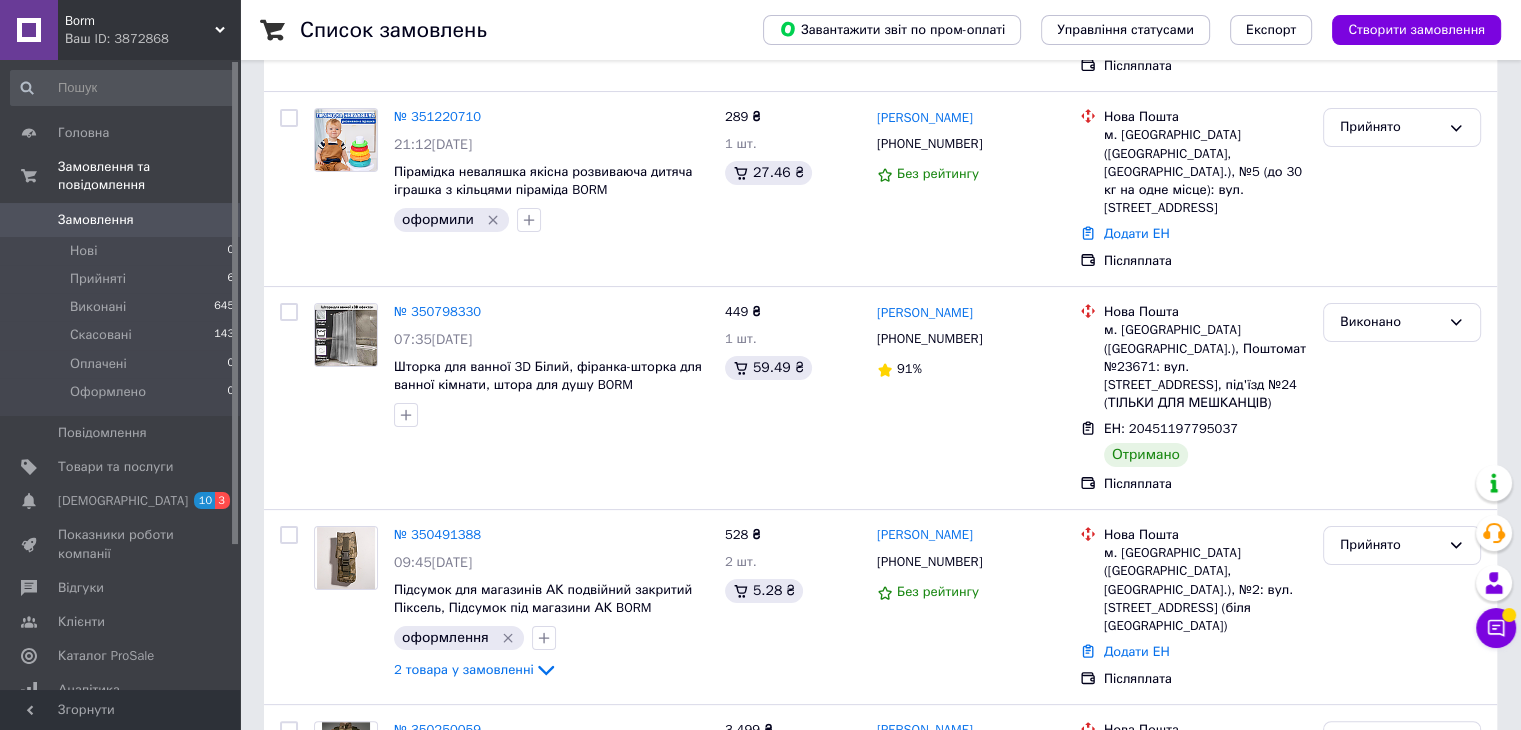 click on "Ваш ID: 3872868" at bounding box center [152, 39] 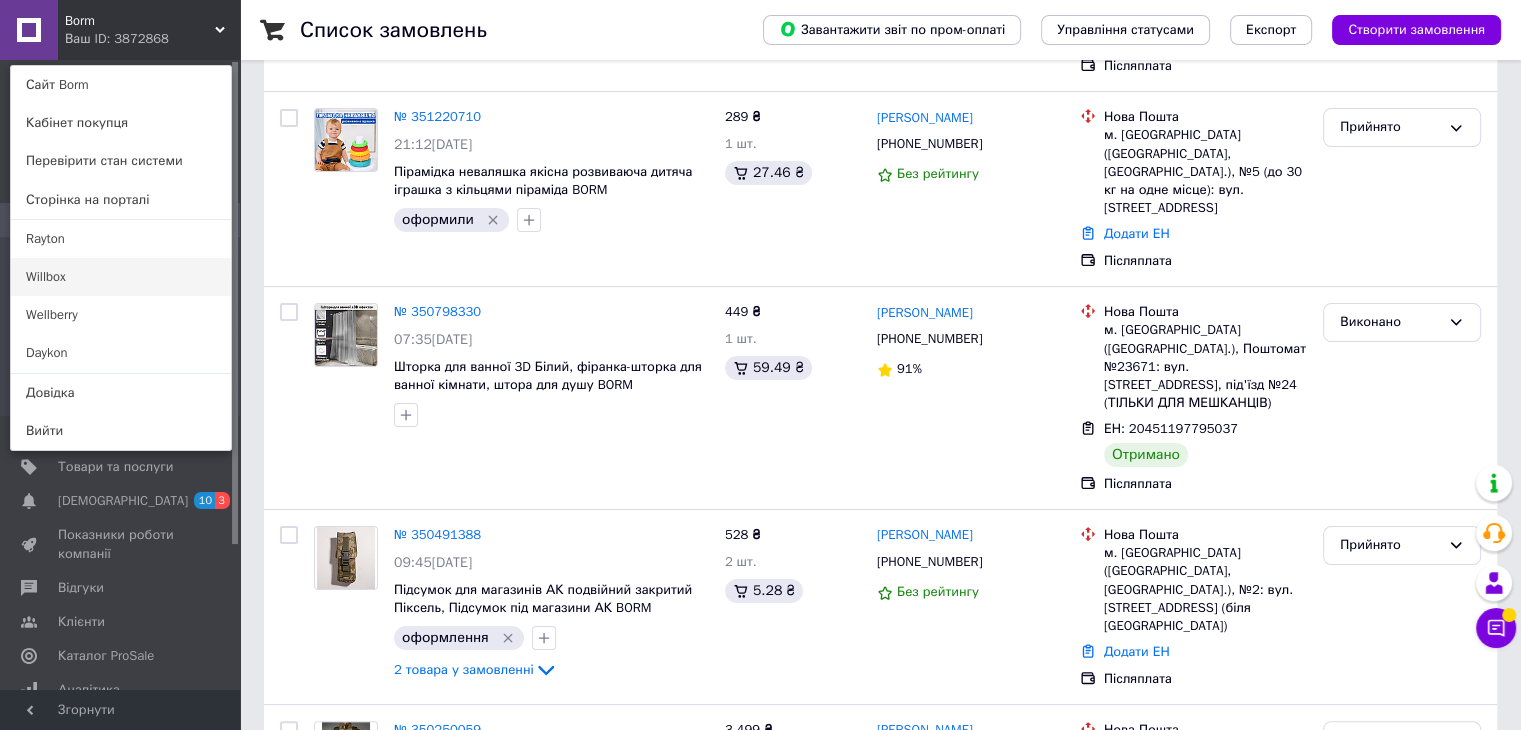 click on "Willbox" at bounding box center (121, 277) 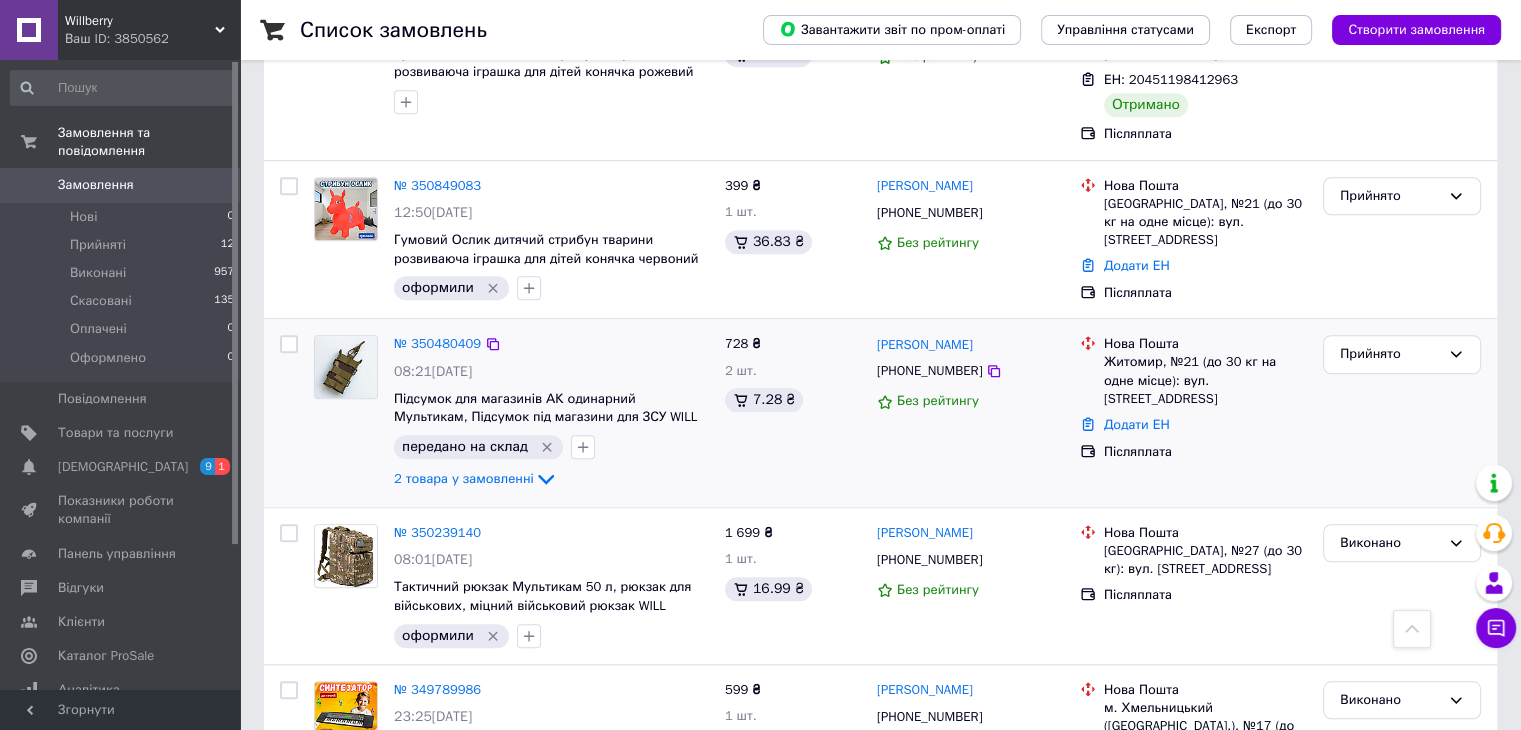 scroll, scrollTop: 1400, scrollLeft: 0, axis: vertical 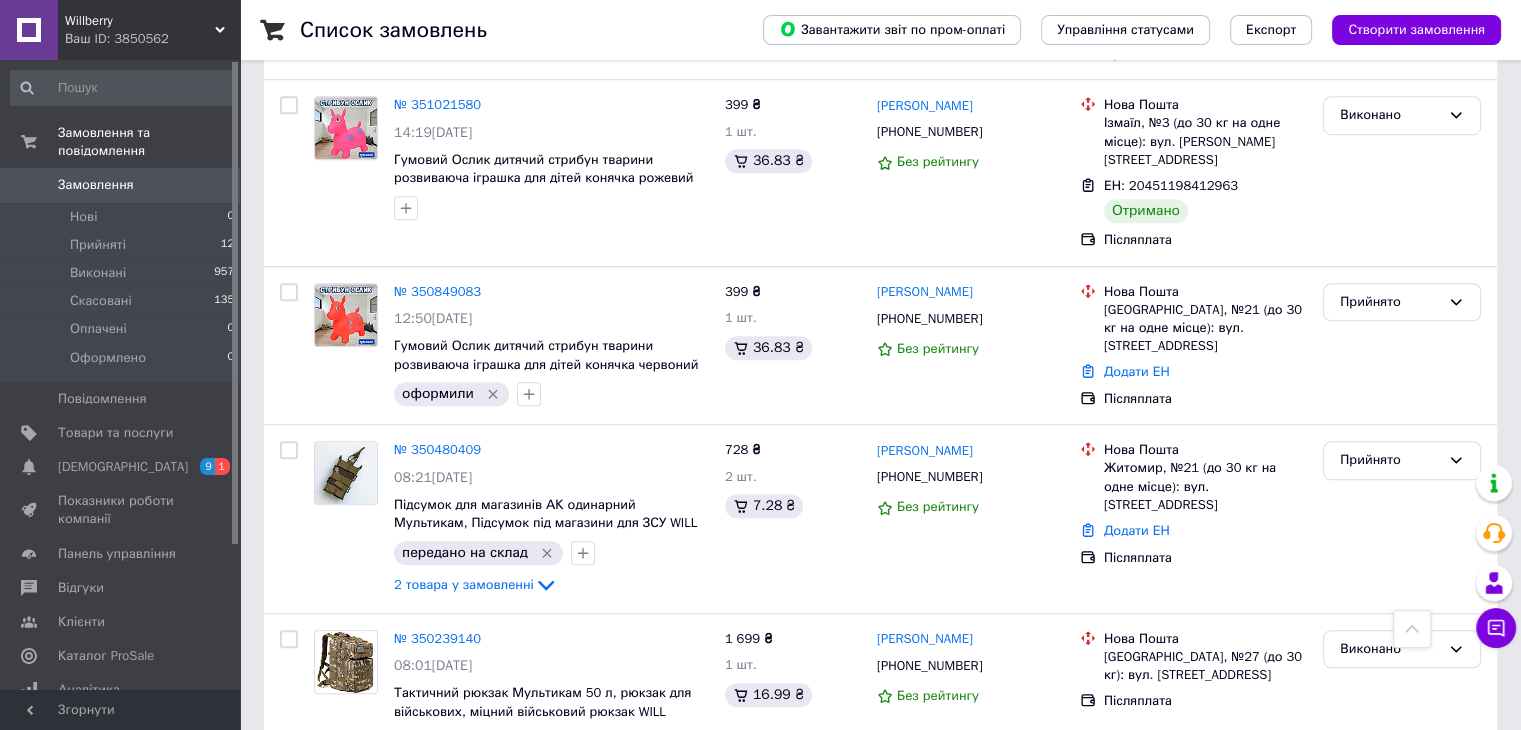 click on "Ваш ID: 3850562" at bounding box center (152, 39) 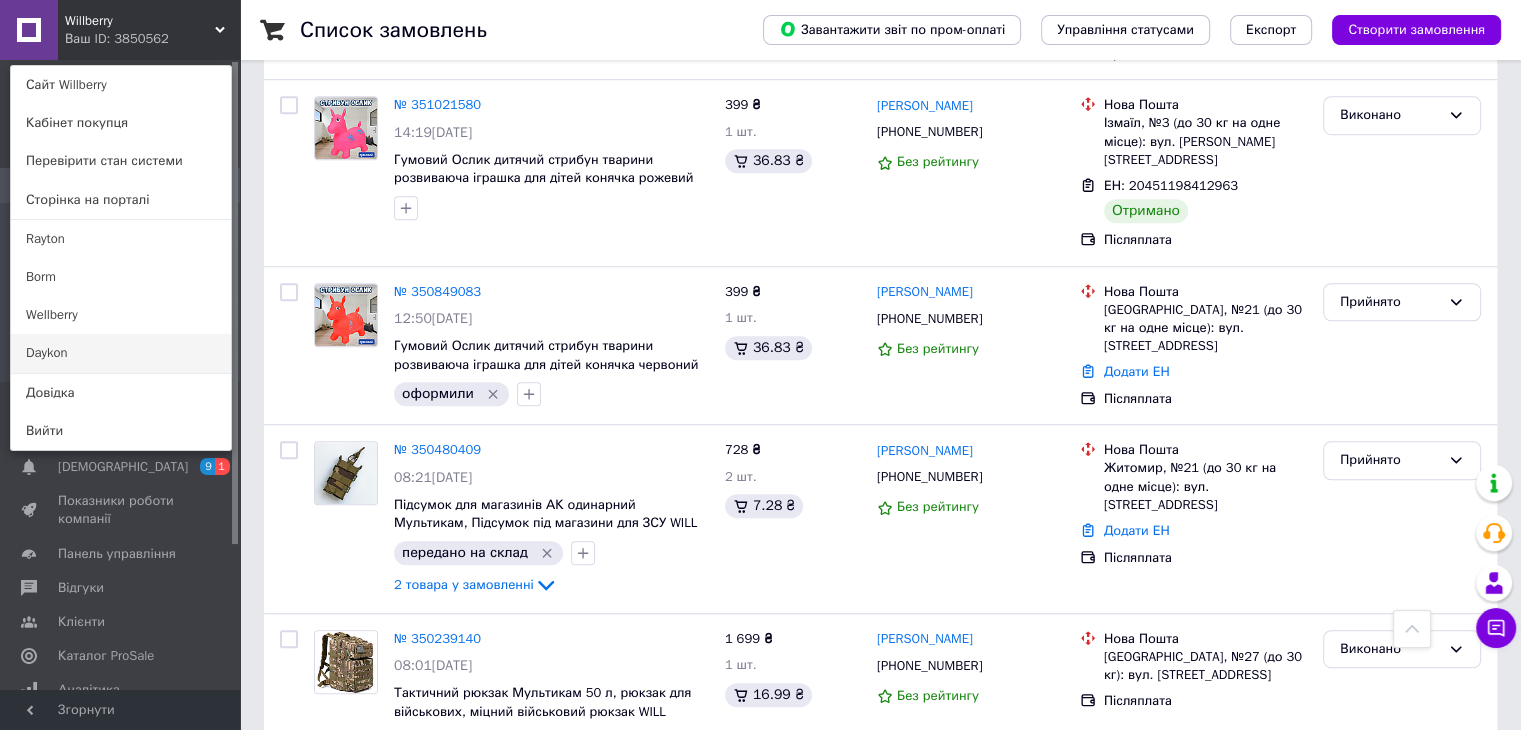click on "Daykon" at bounding box center [121, 353] 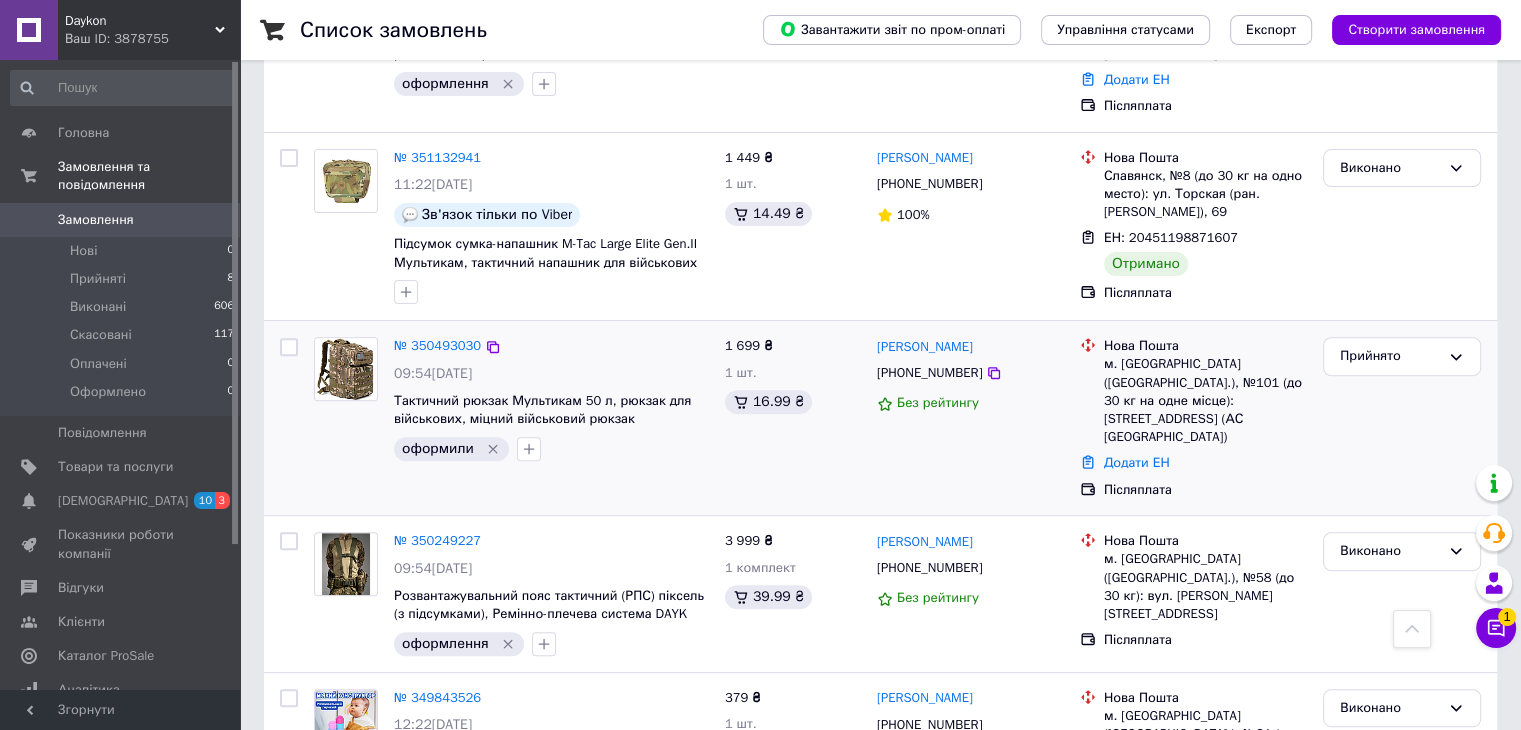 scroll, scrollTop: 600, scrollLeft: 0, axis: vertical 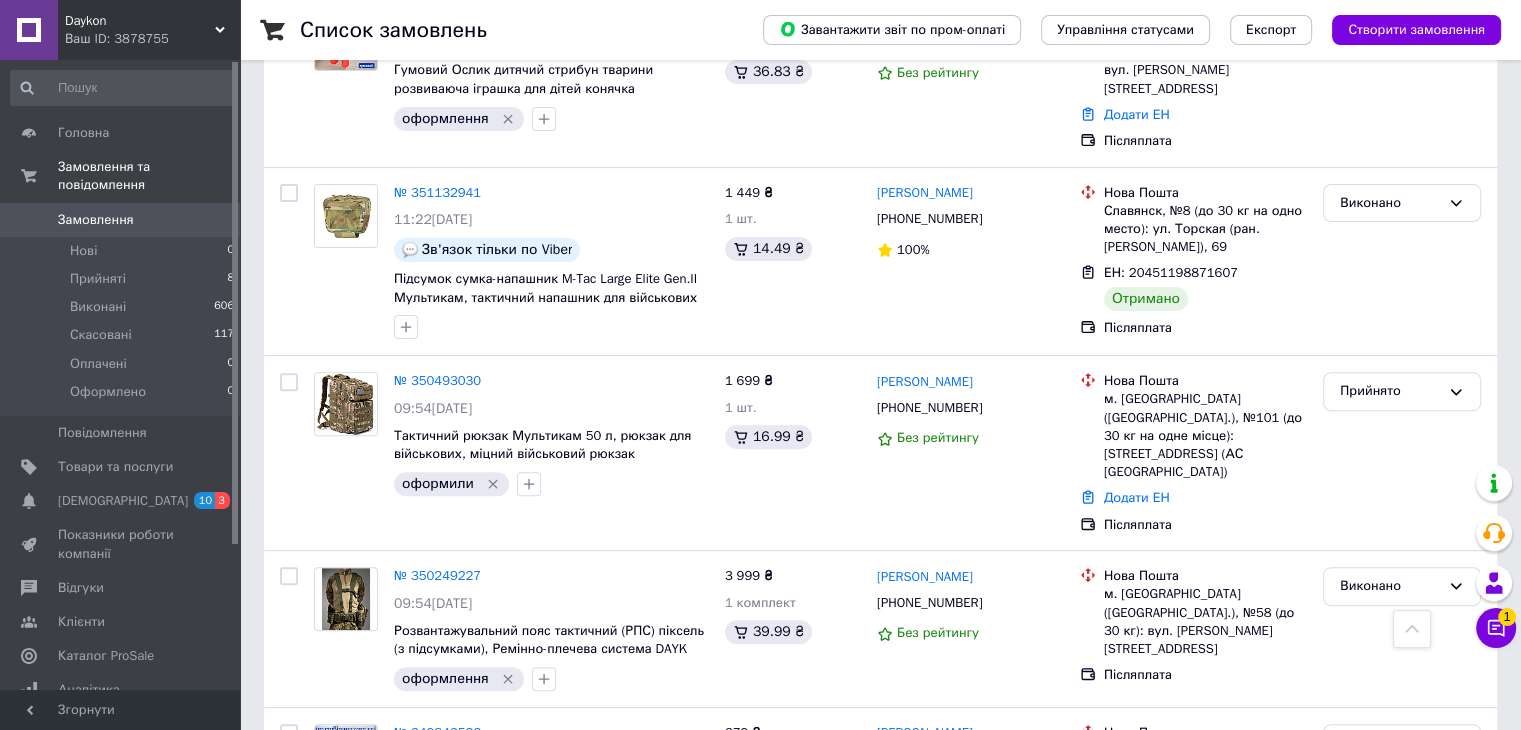 click on "Daykon" at bounding box center [140, 21] 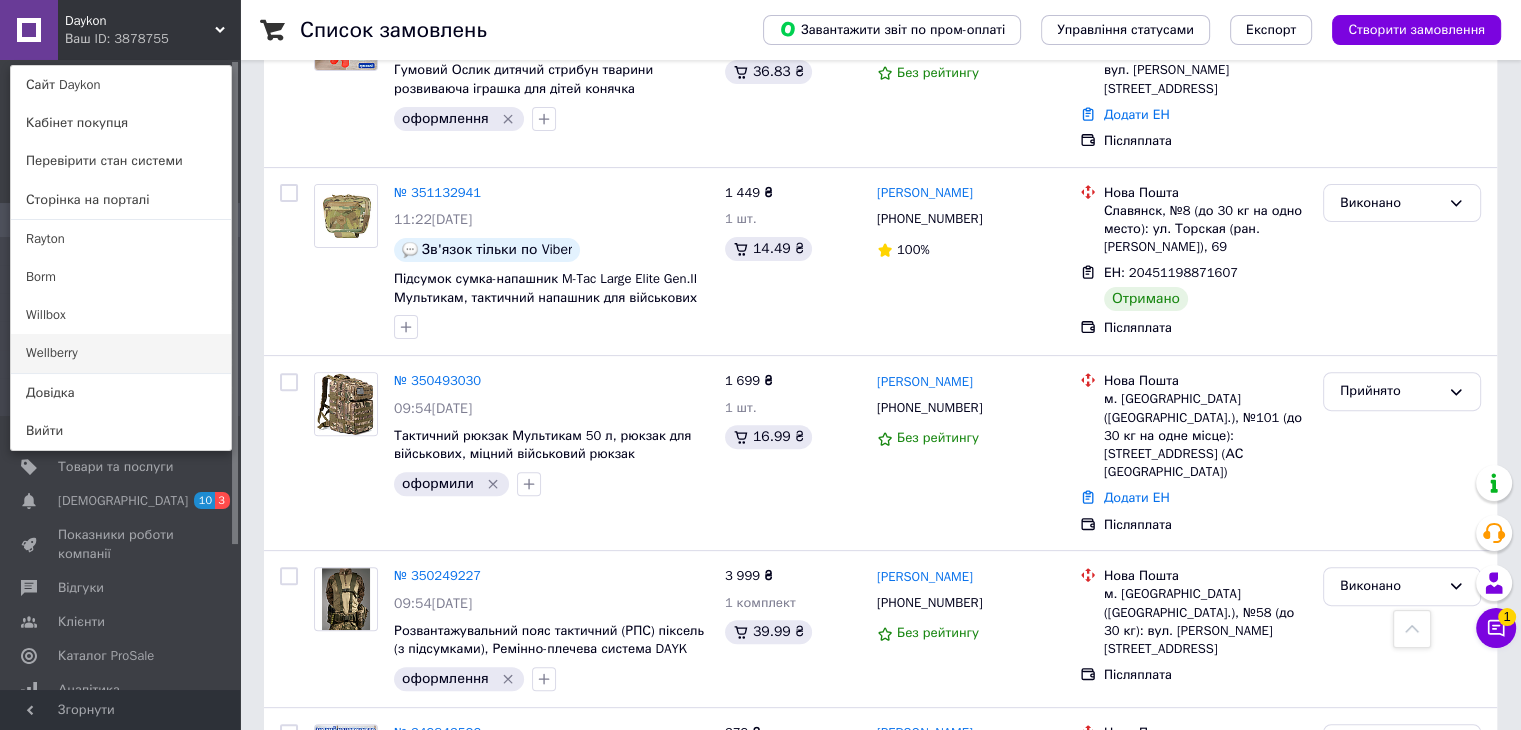 click on "Wellberry" at bounding box center [121, 353] 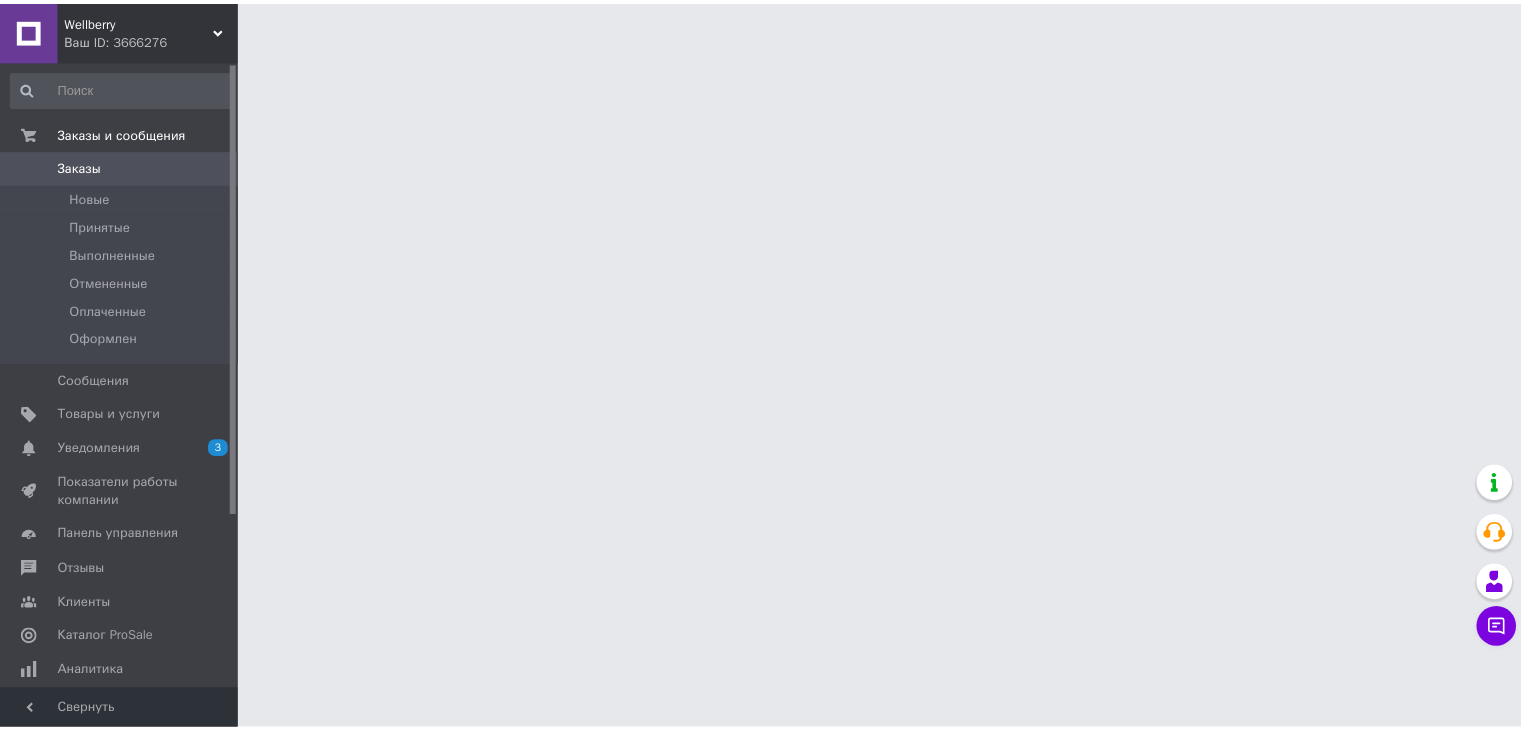 scroll, scrollTop: 0, scrollLeft: 0, axis: both 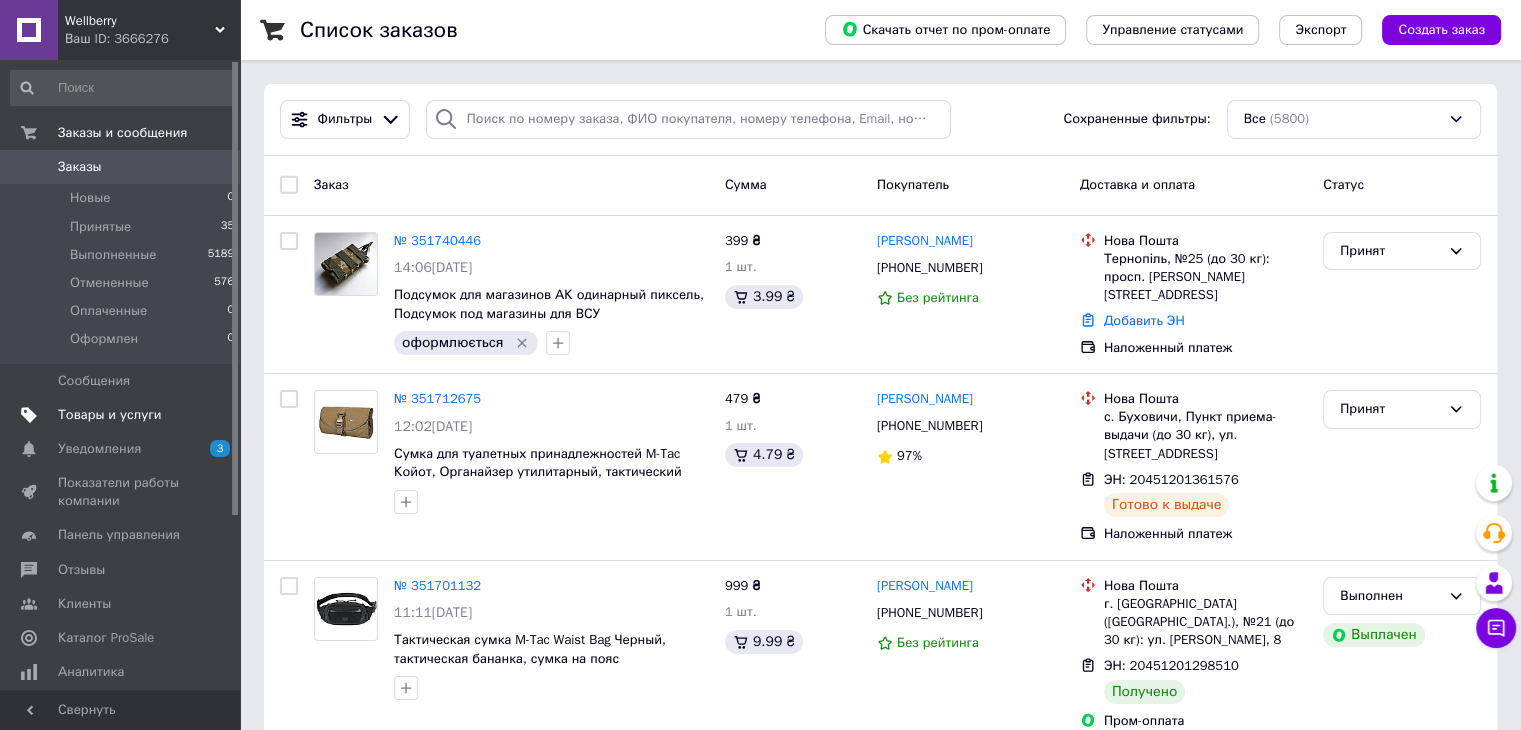 click on "Товары и услуги" at bounding box center [123, 415] 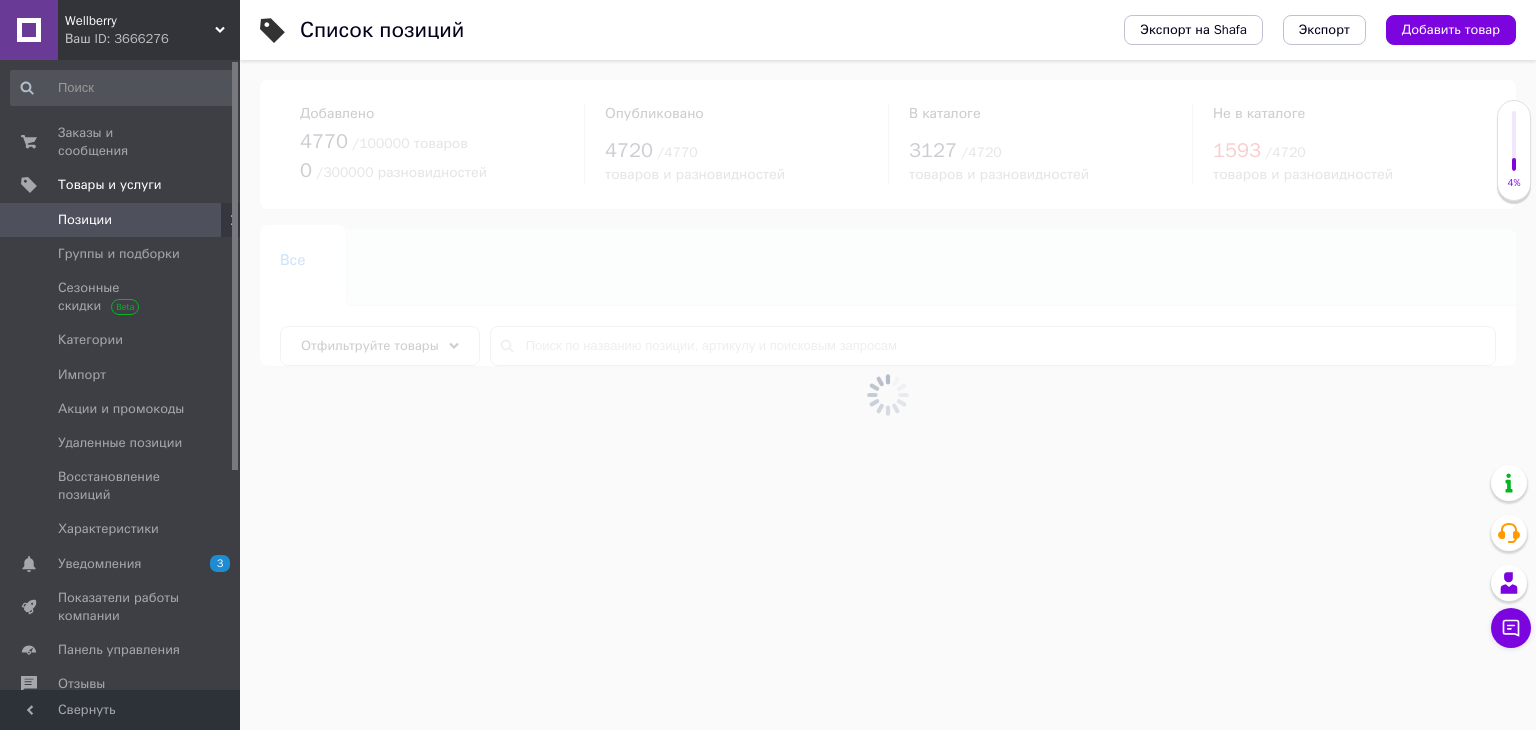 click 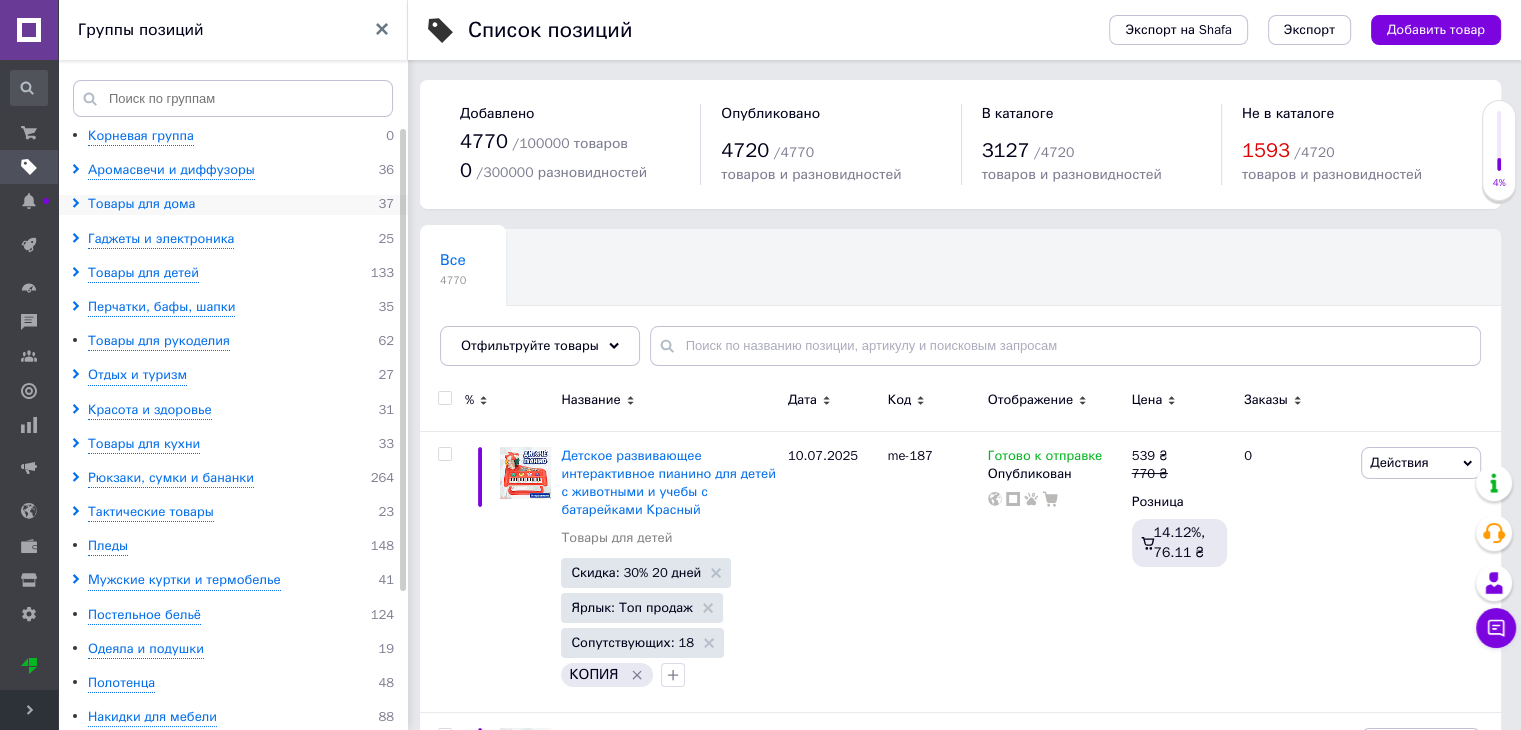 click on "Товары для дома" at bounding box center [141, 204] 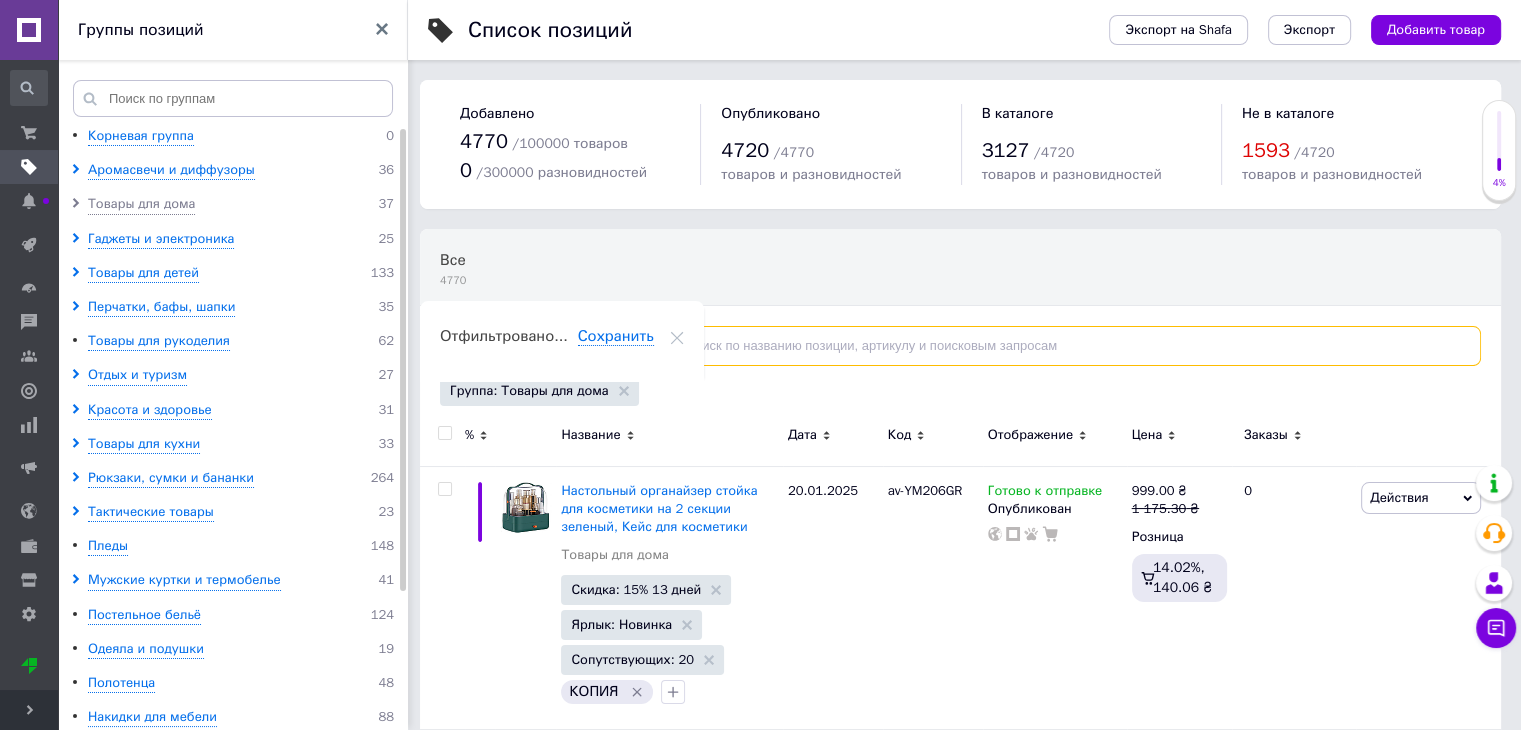 click at bounding box center (1065, 346) 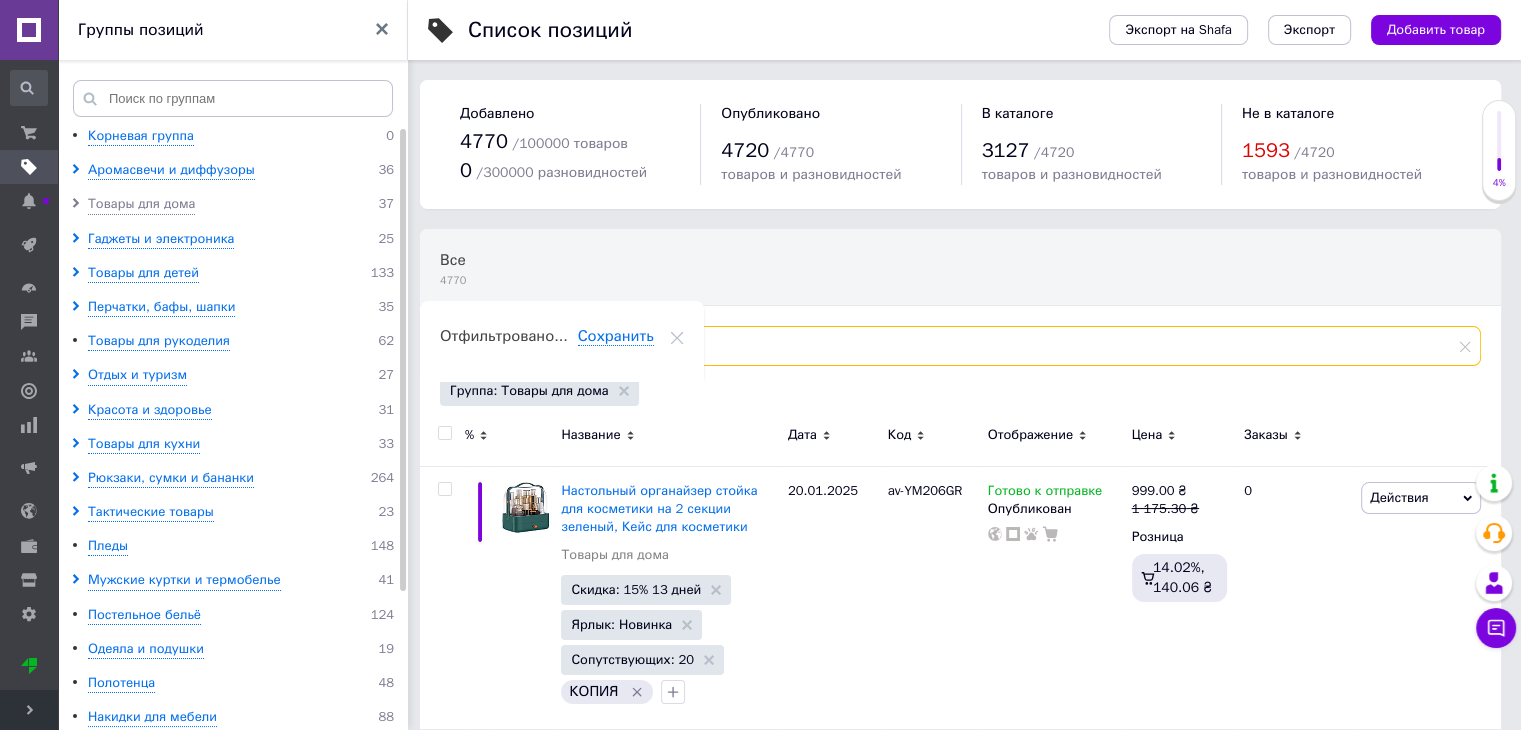 type on "SM" 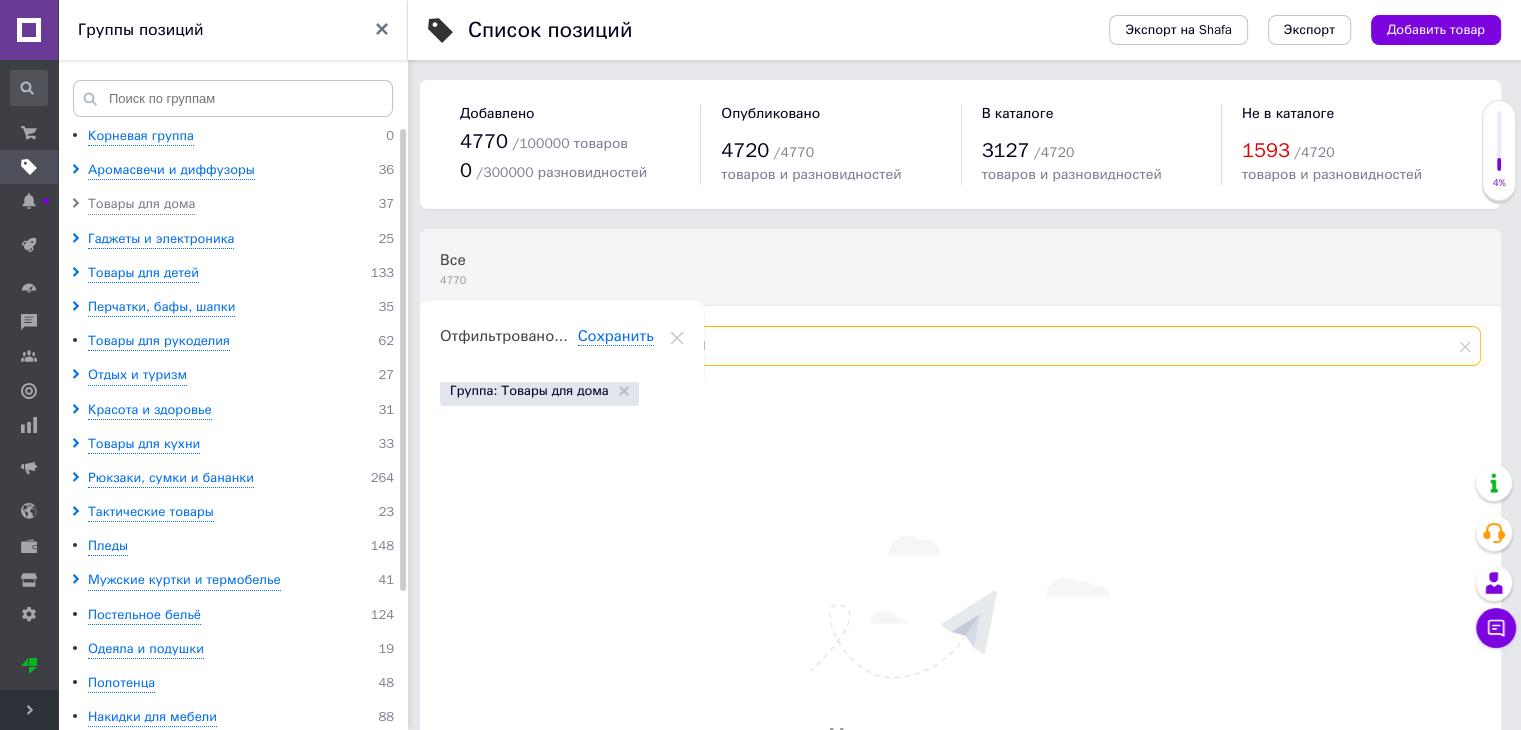 drag, startPoint x: 708, startPoint y: 349, endPoint x: 668, endPoint y: 353, distance: 40.1995 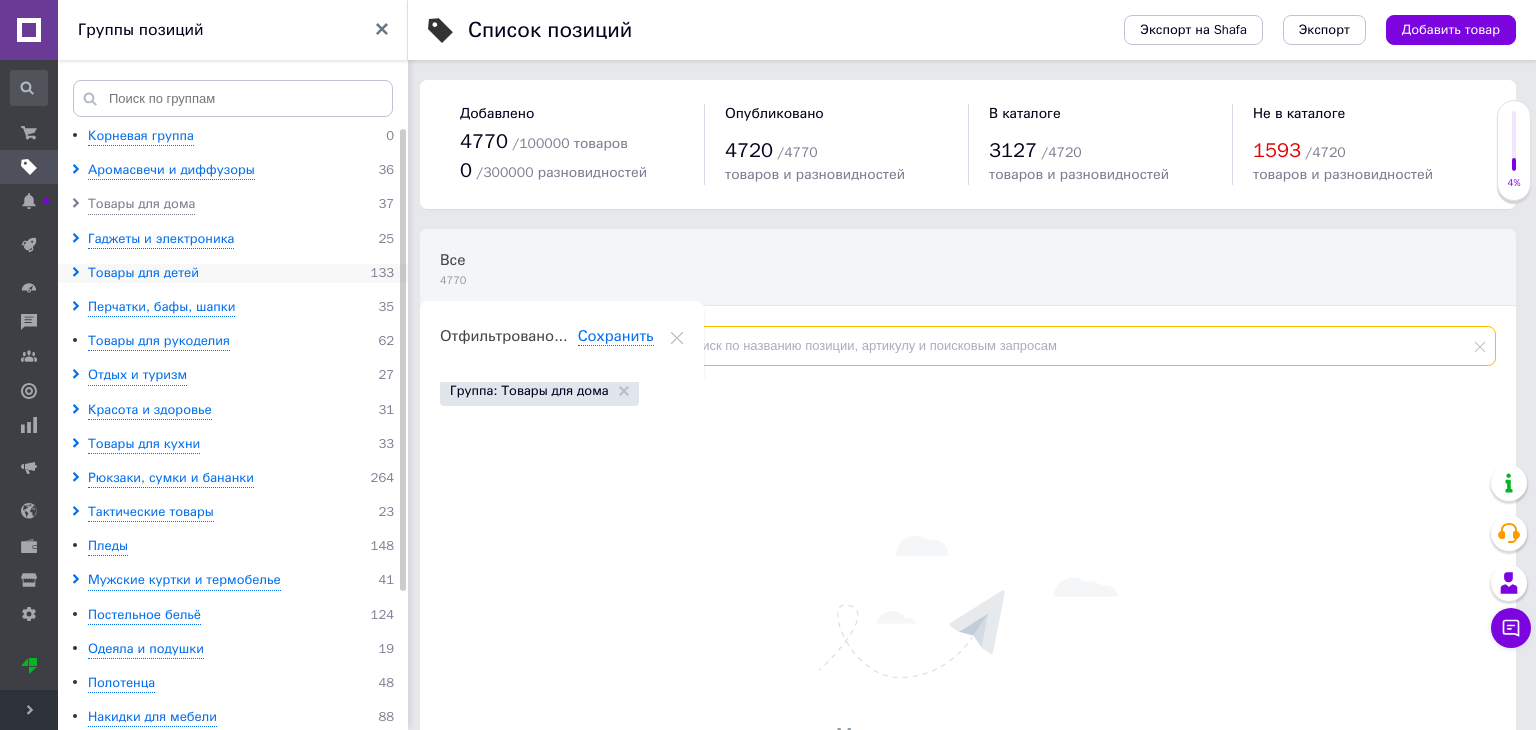 click on "Товары для детей" at bounding box center [143, 273] 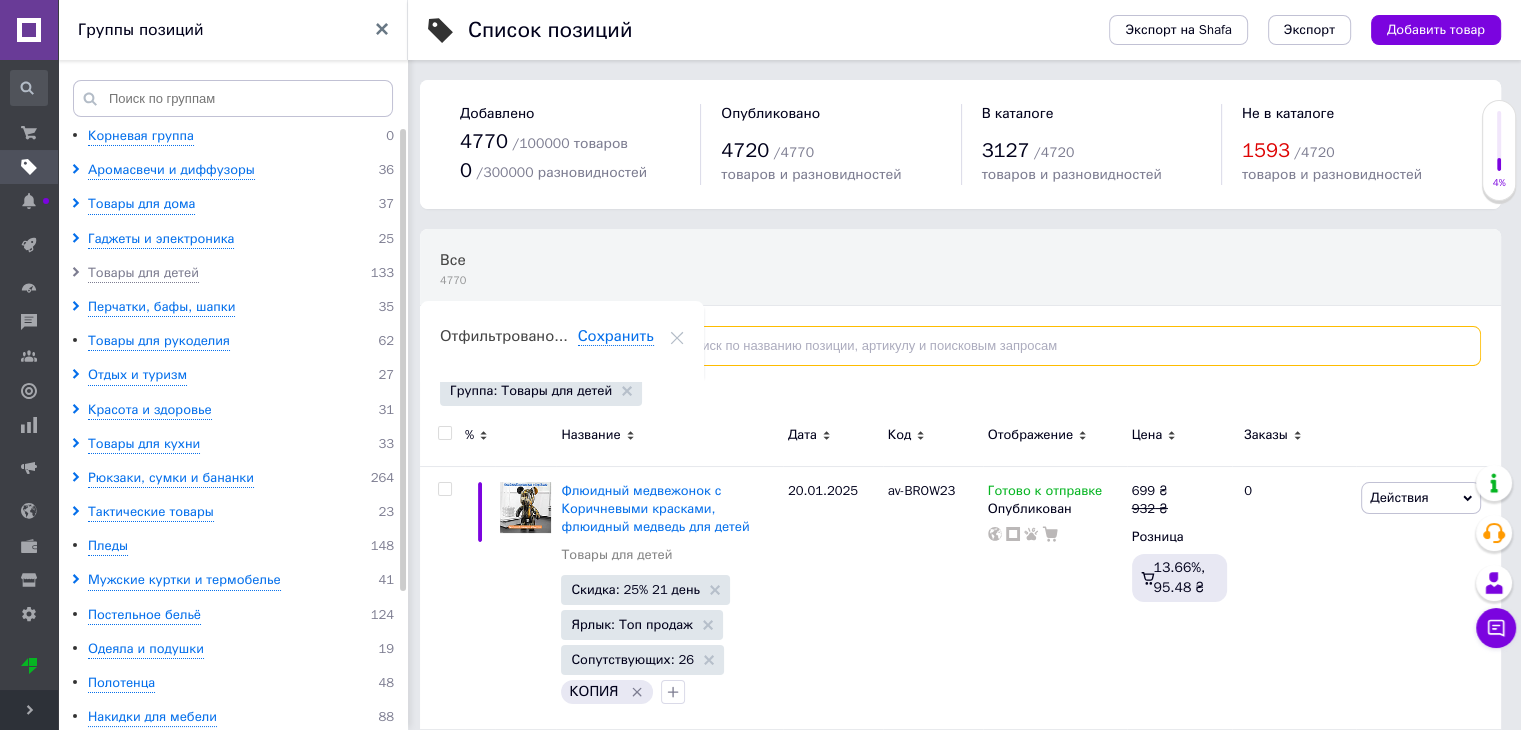 type on "SM" 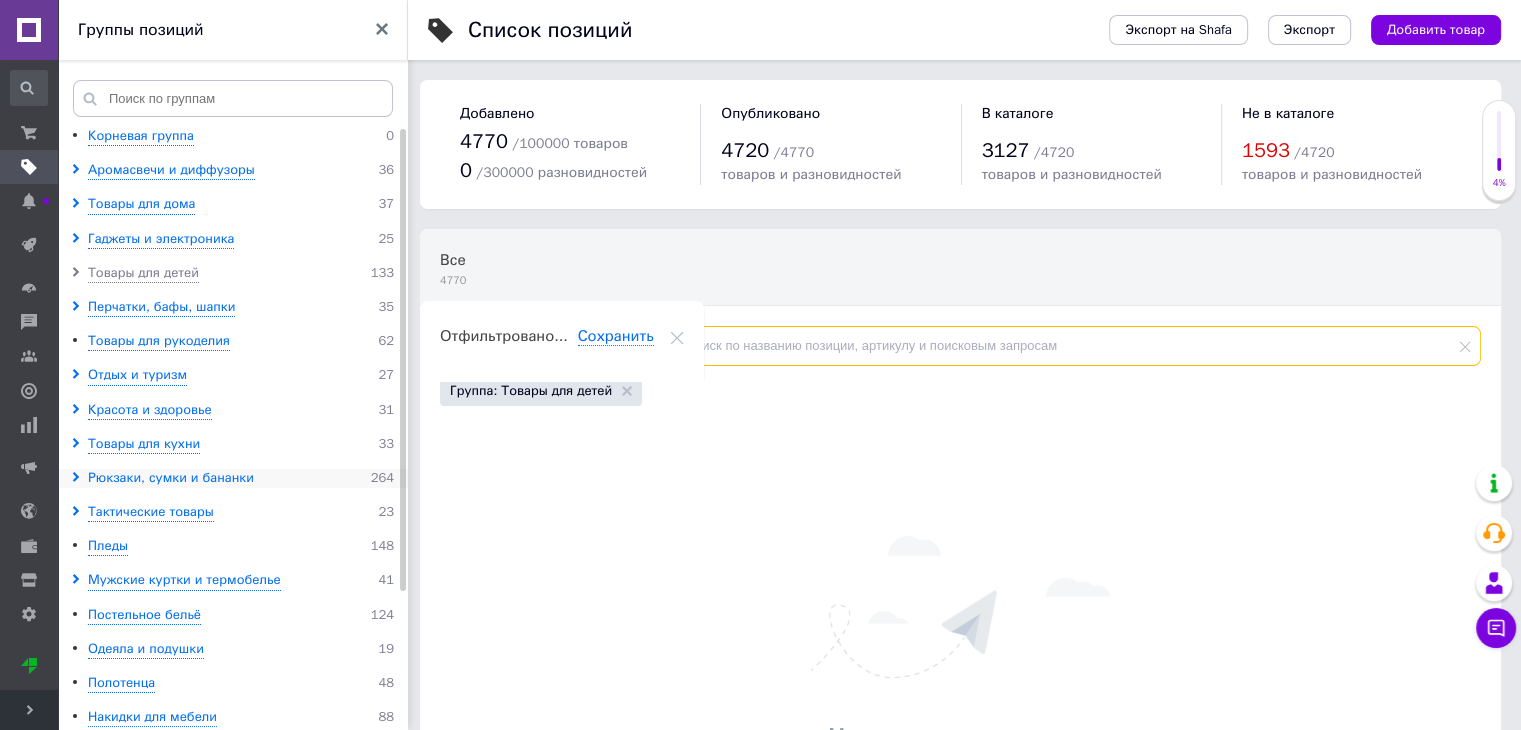 click on "Рюкзаки, сумки и бананки" at bounding box center (171, 478) 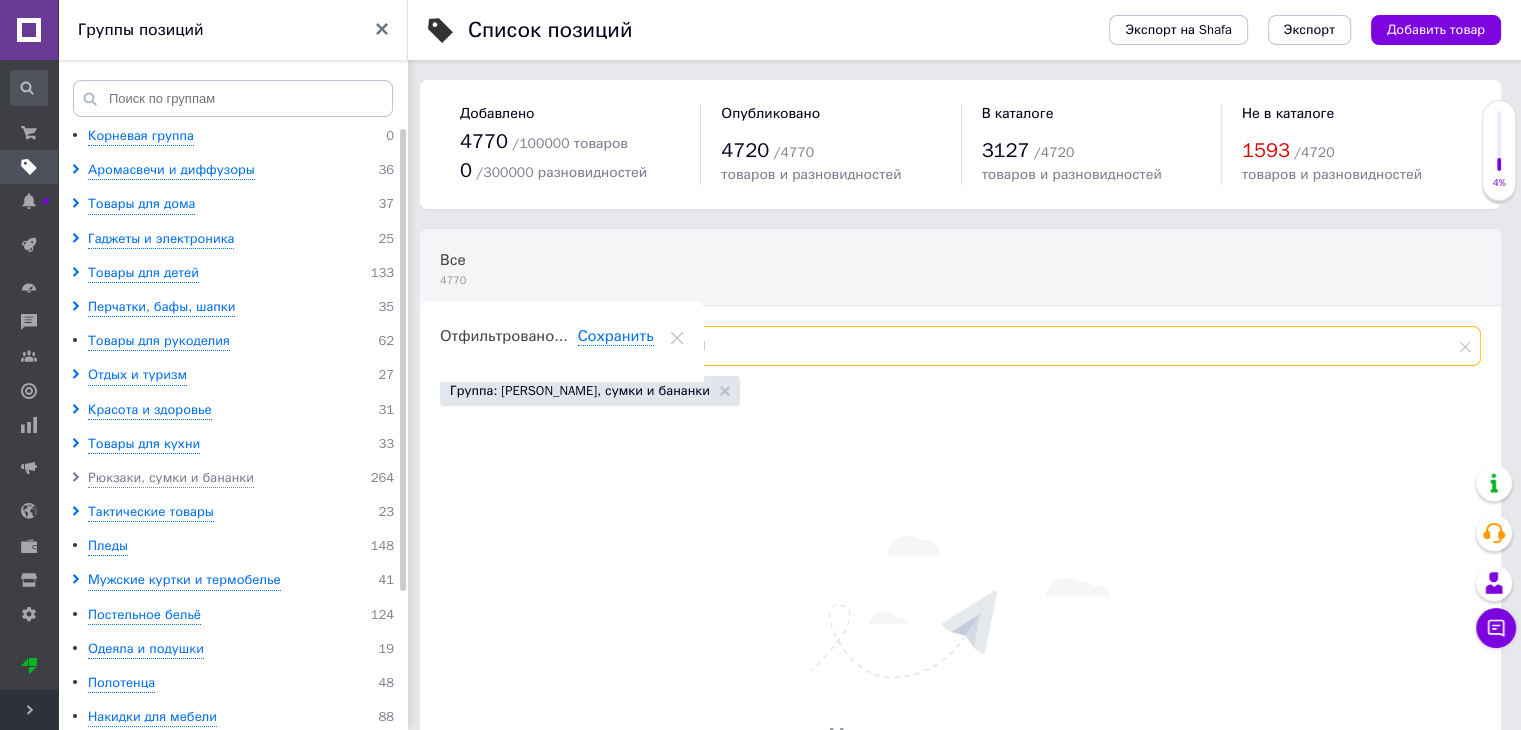 type on "SM" 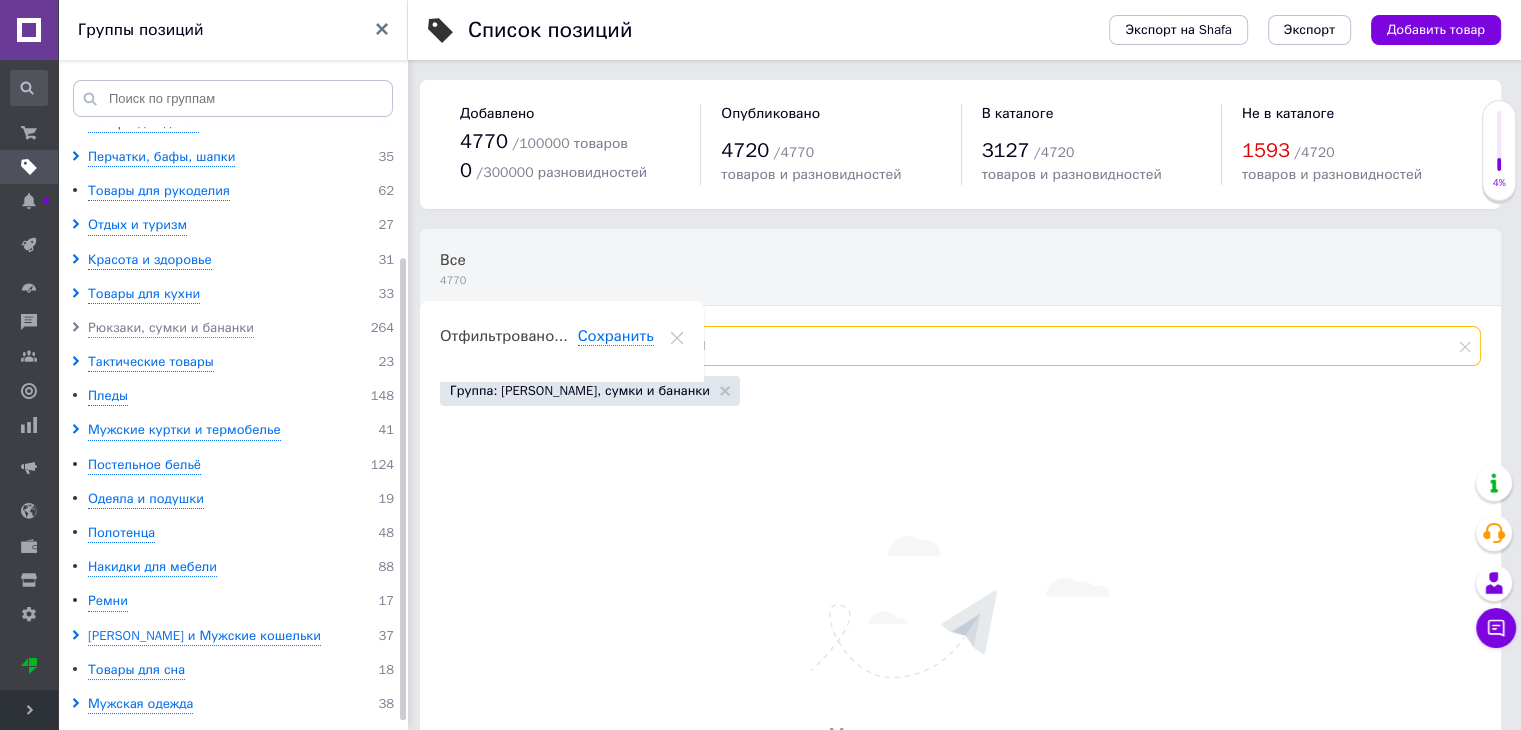 scroll, scrollTop: 178, scrollLeft: 0, axis: vertical 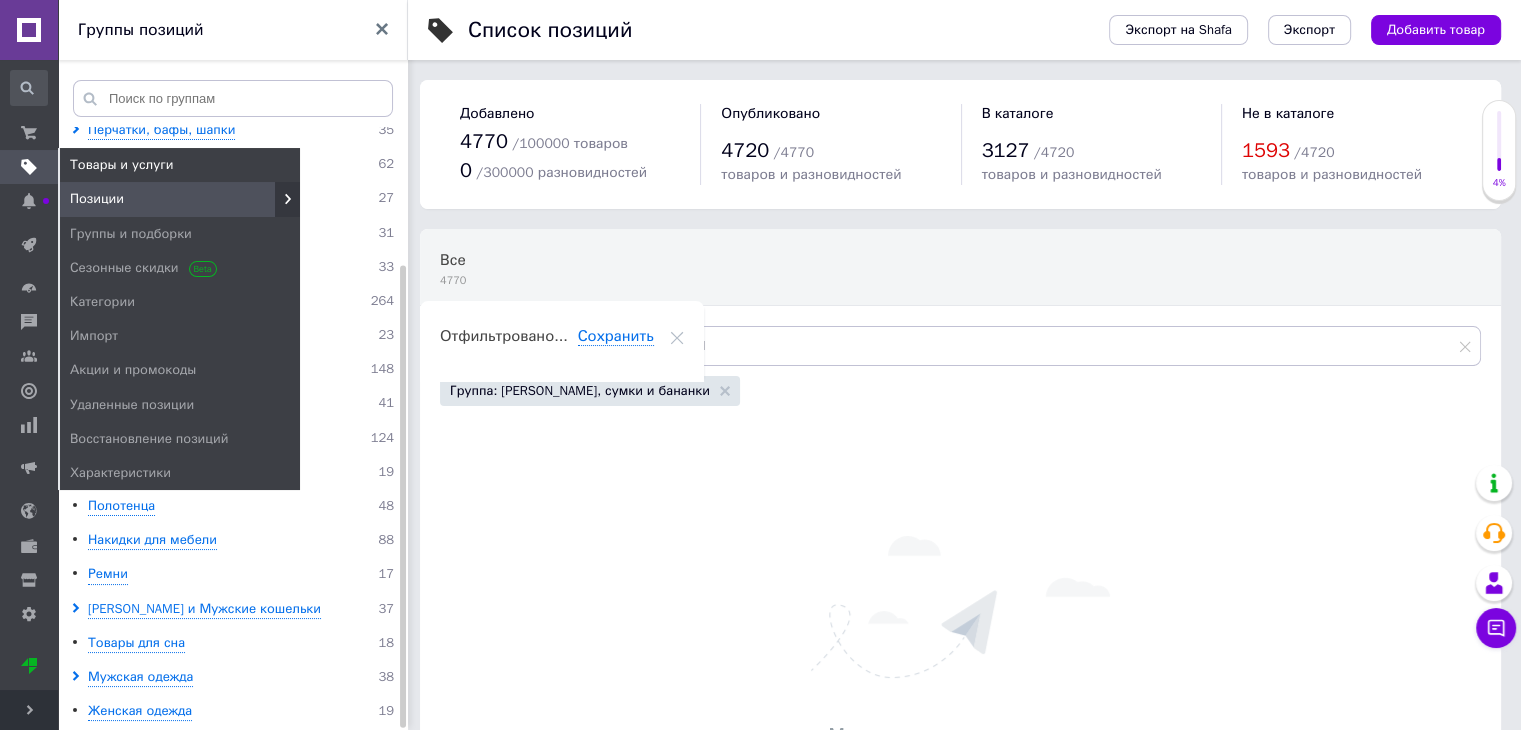 click 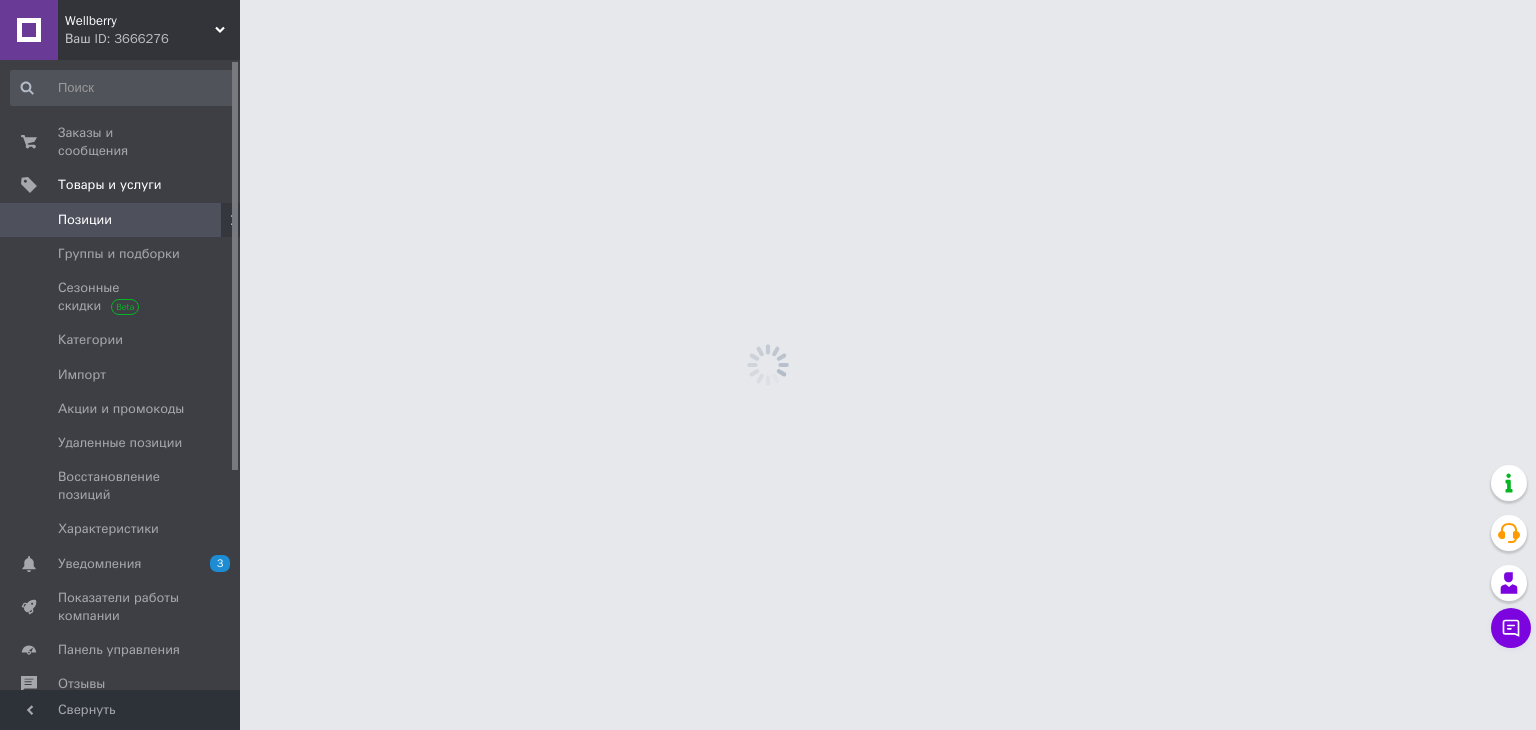 click on "Позиции" at bounding box center (121, 220) 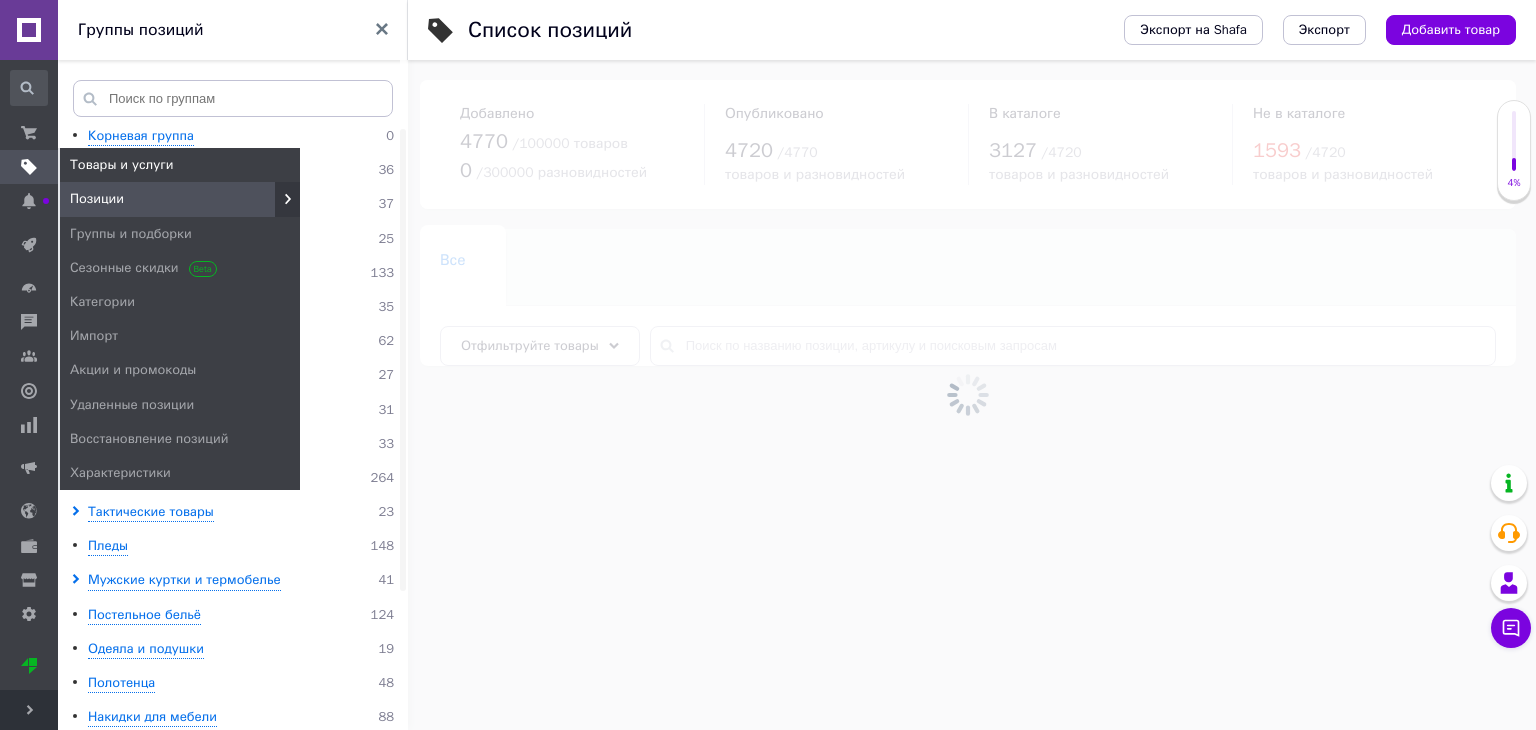 click 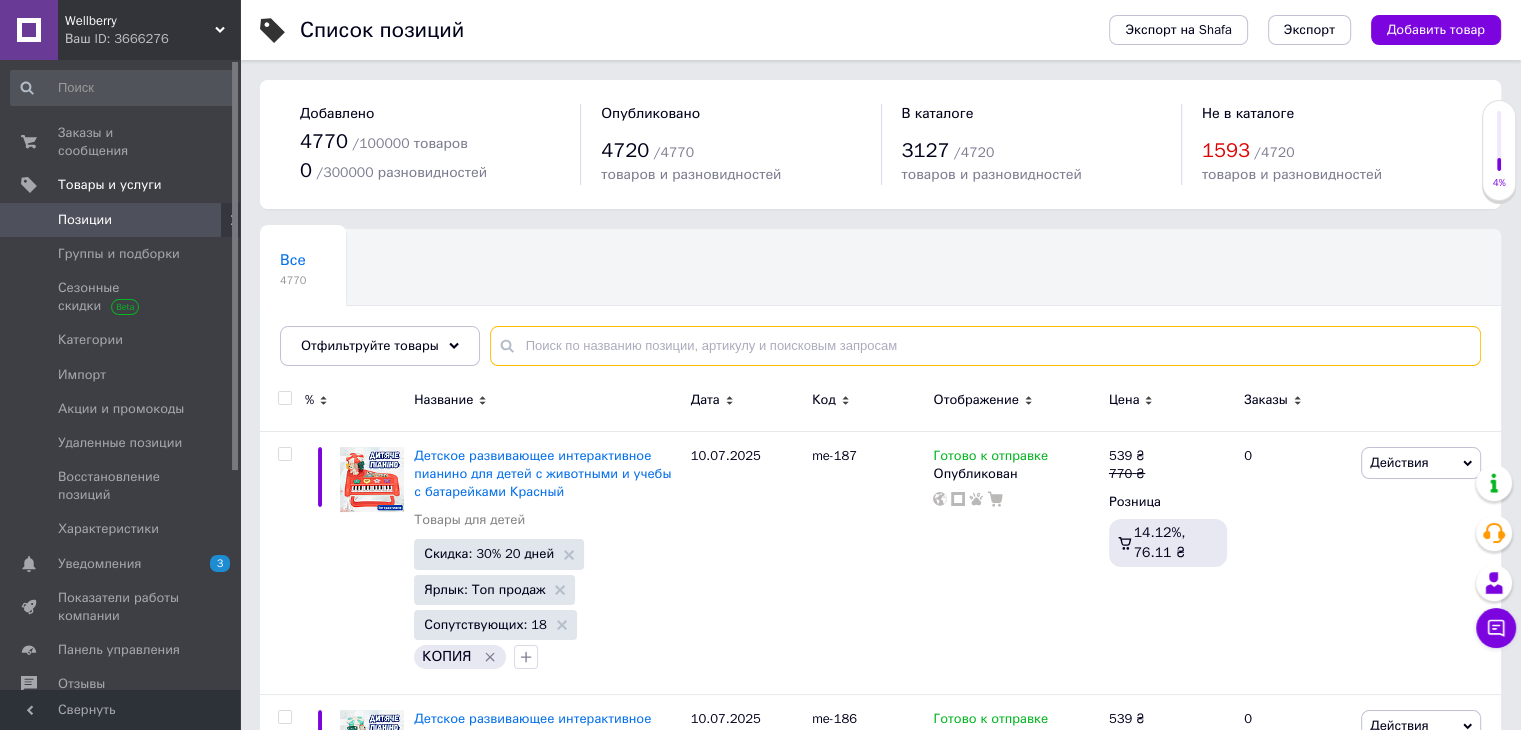click at bounding box center [985, 346] 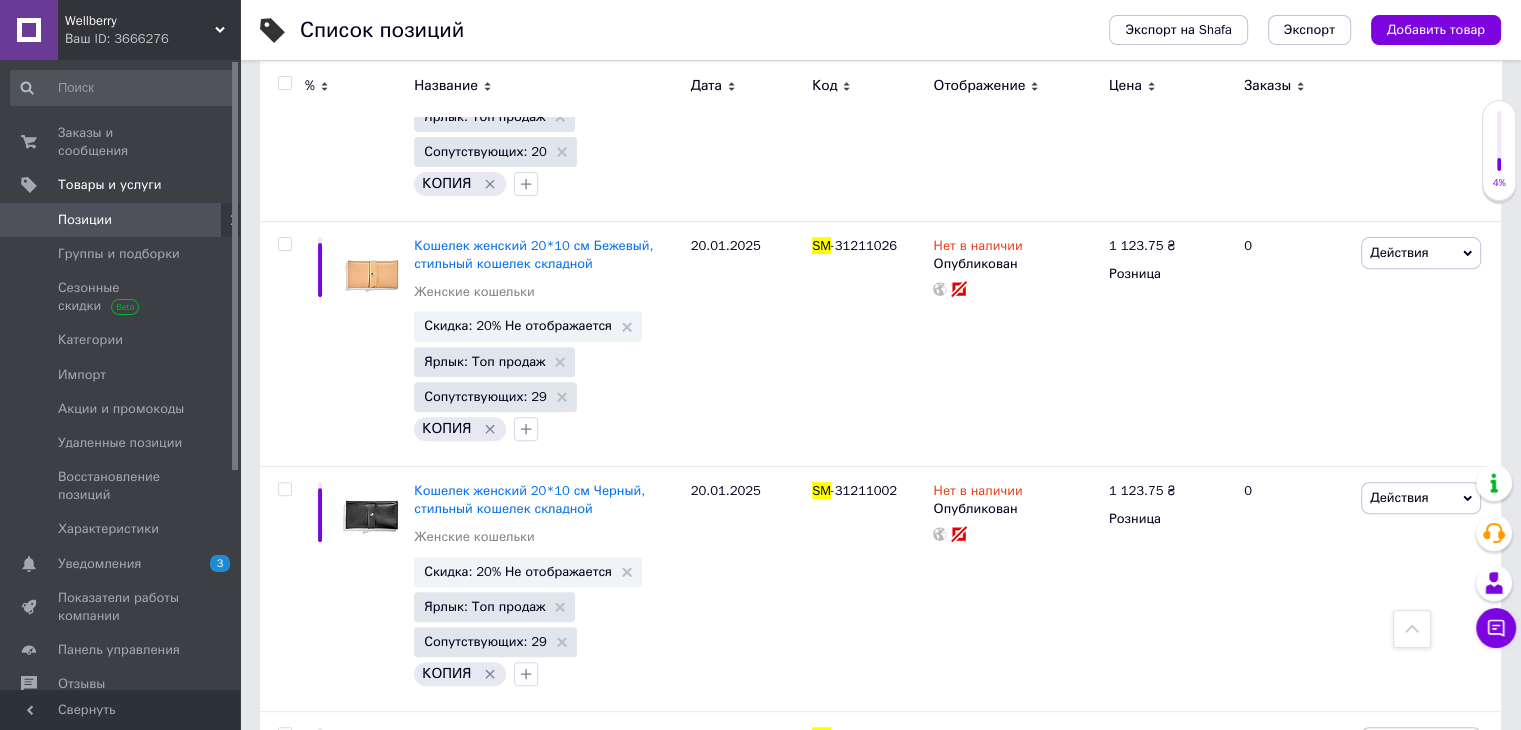 scroll, scrollTop: 1319, scrollLeft: 0, axis: vertical 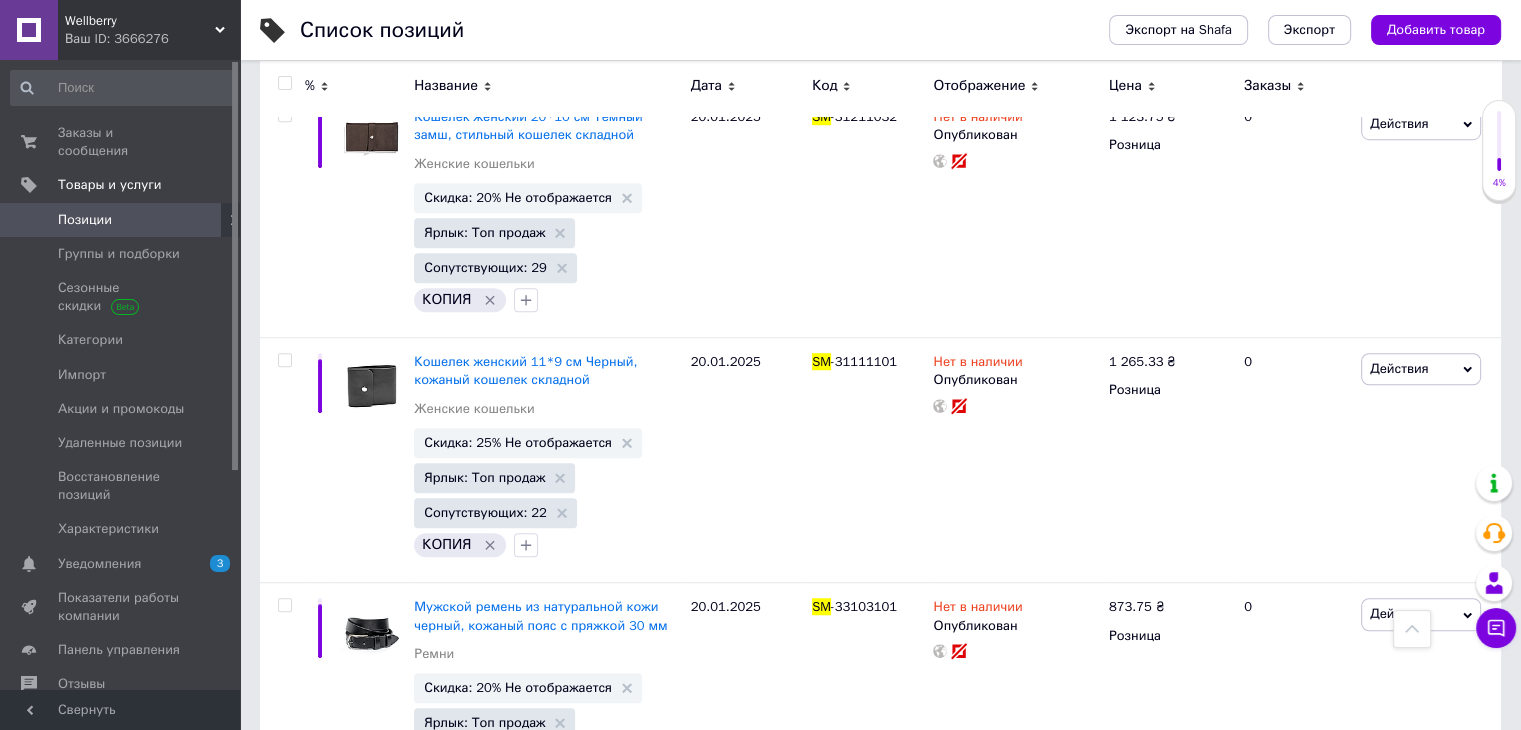 type on "SM" 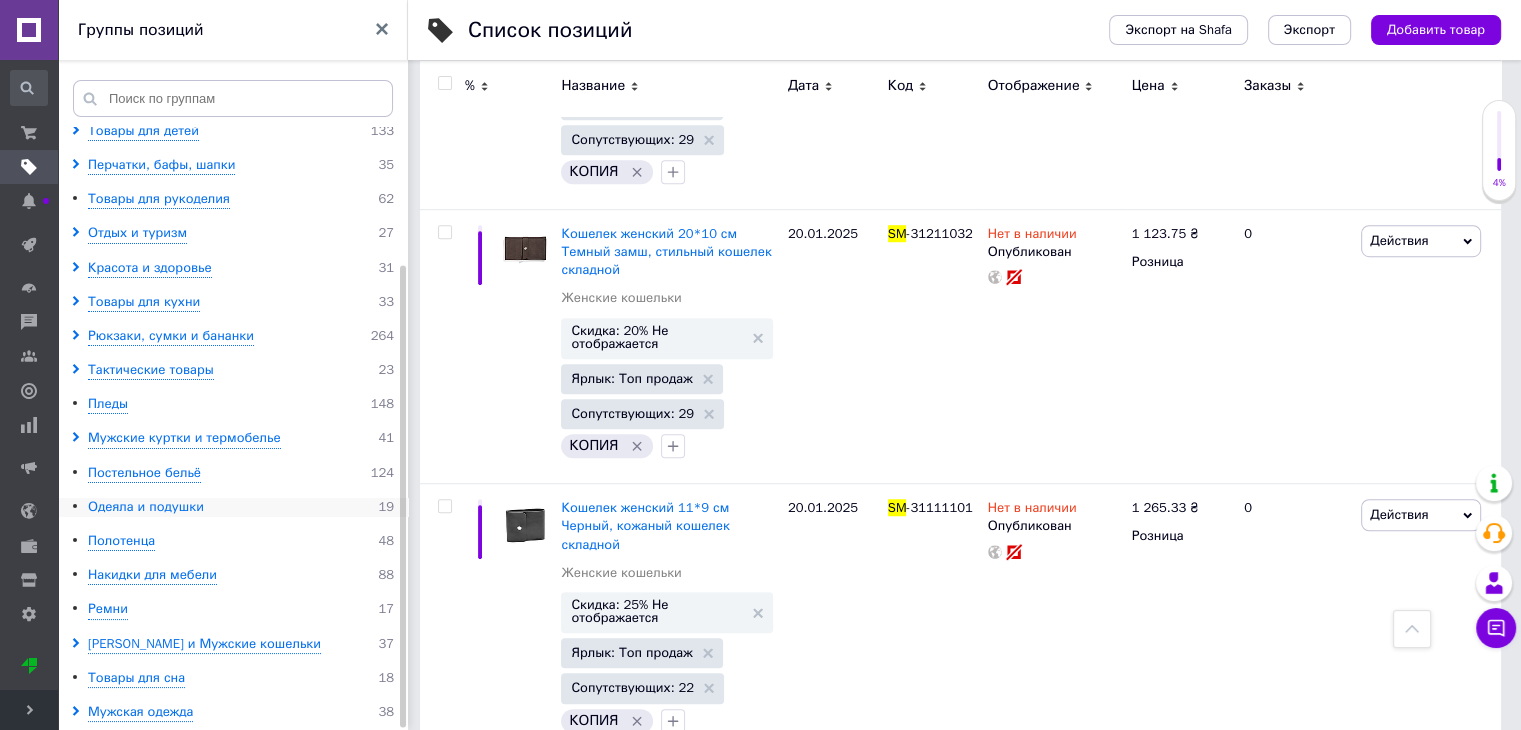 scroll, scrollTop: 178, scrollLeft: 0, axis: vertical 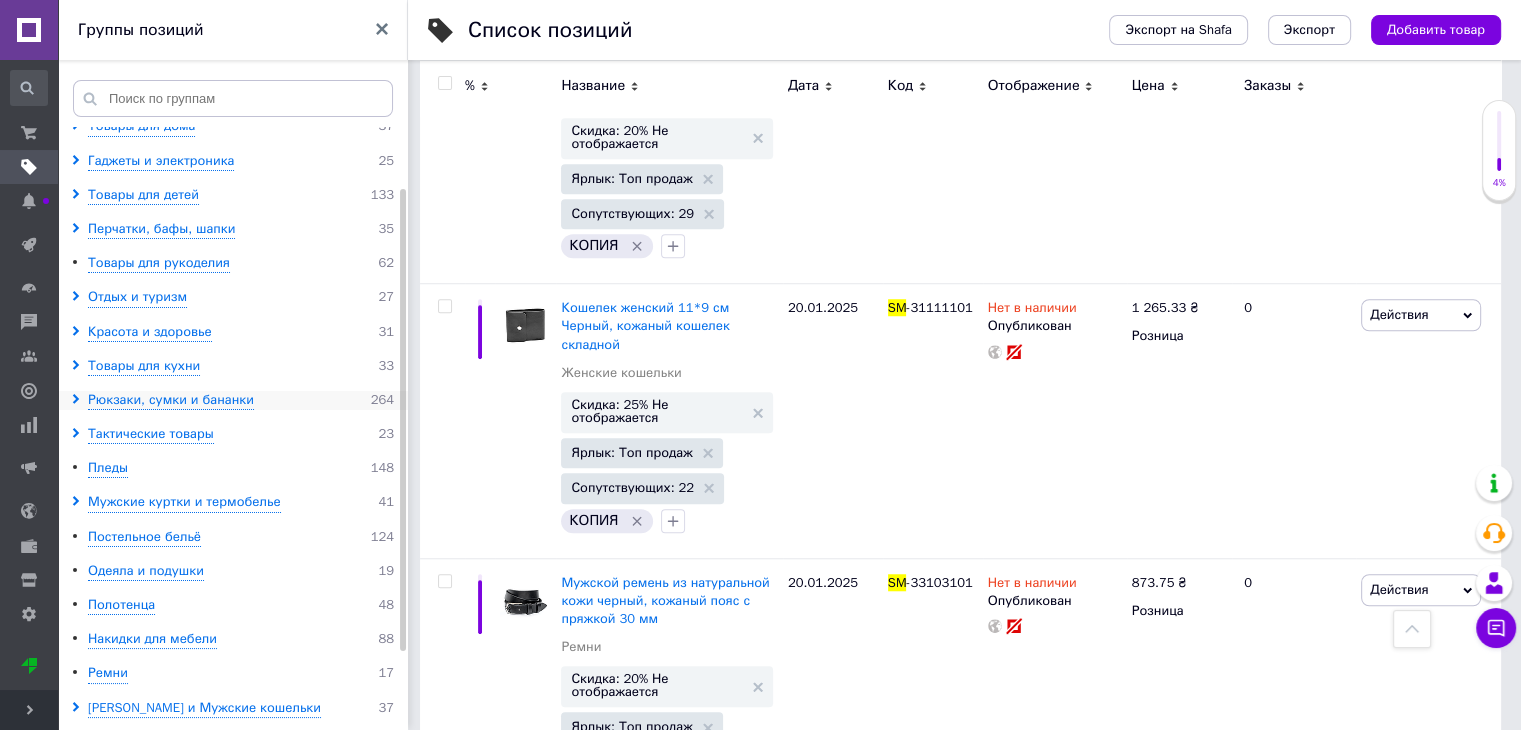 click 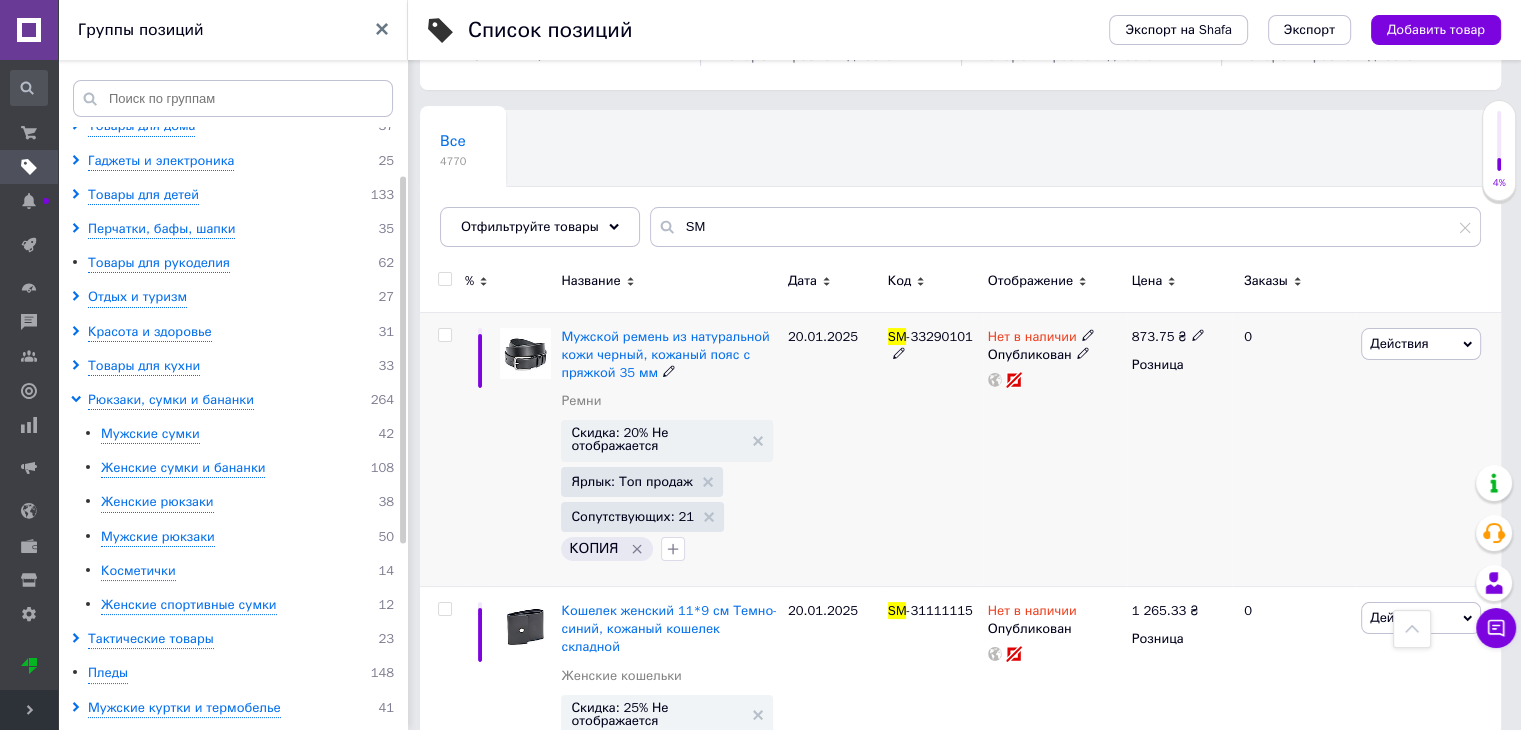 scroll, scrollTop: 0, scrollLeft: 0, axis: both 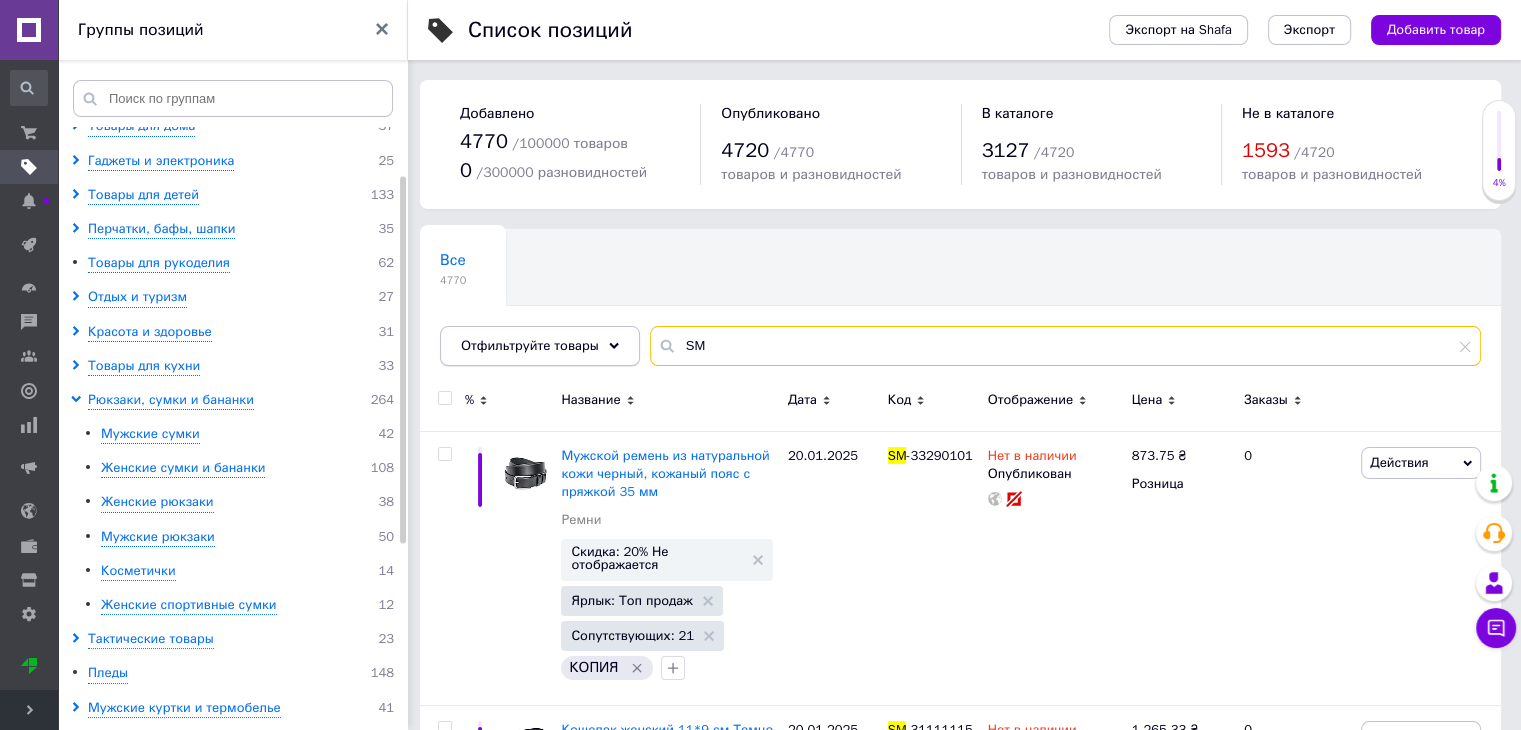 drag, startPoint x: 730, startPoint y: 346, endPoint x: 608, endPoint y: 356, distance: 122.40915 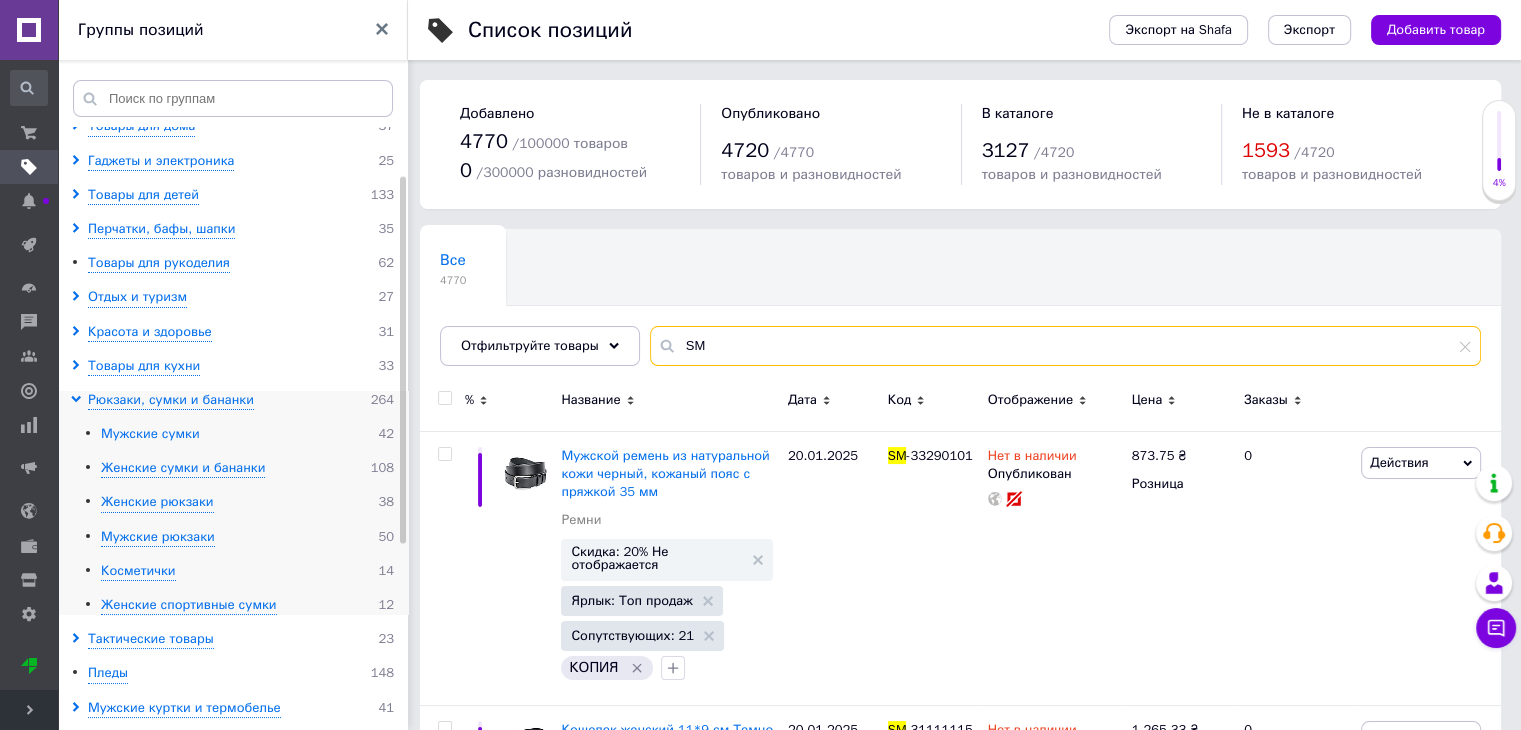 click on "Мужские сумки" at bounding box center [150, 434] 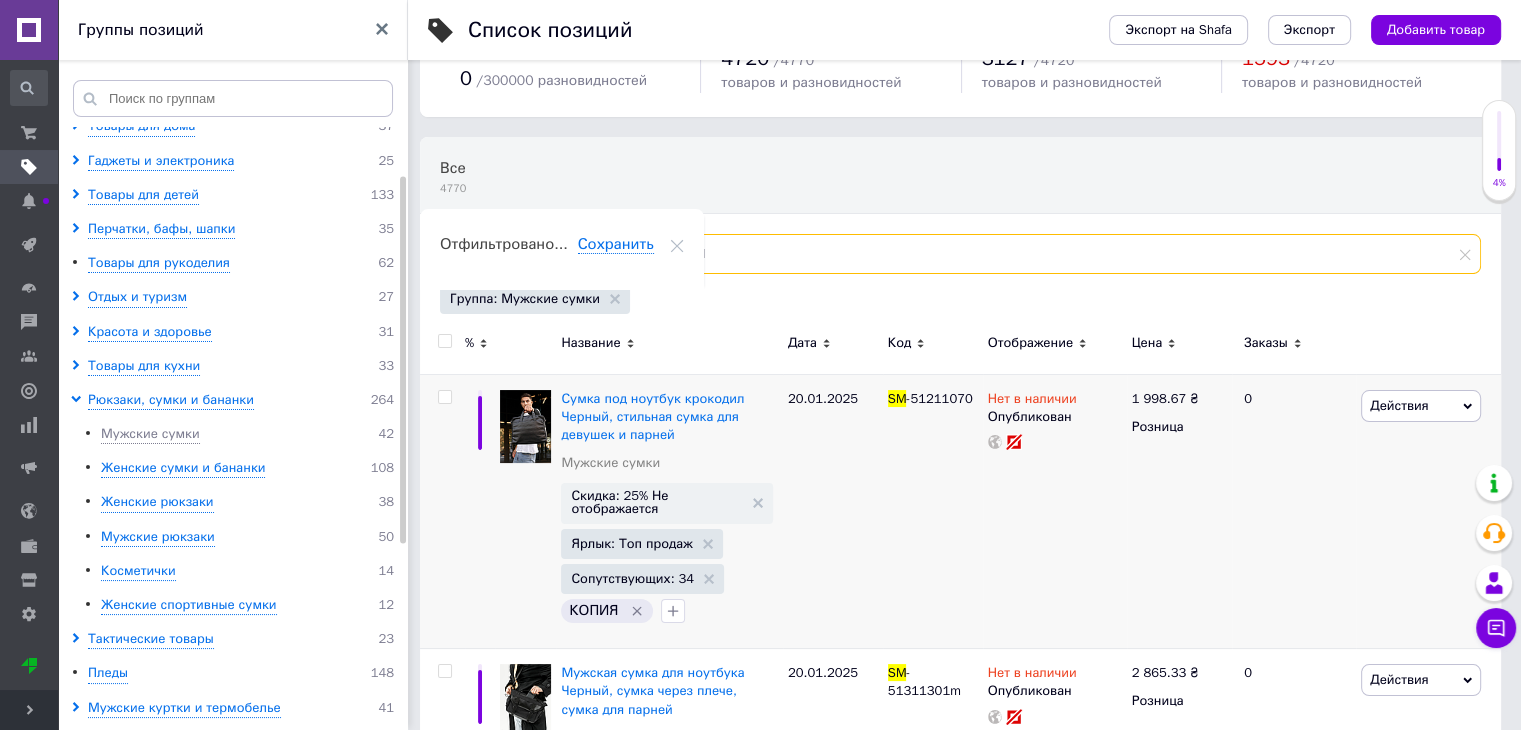 scroll, scrollTop: 200, scrollLeft: 0, axis: vertical 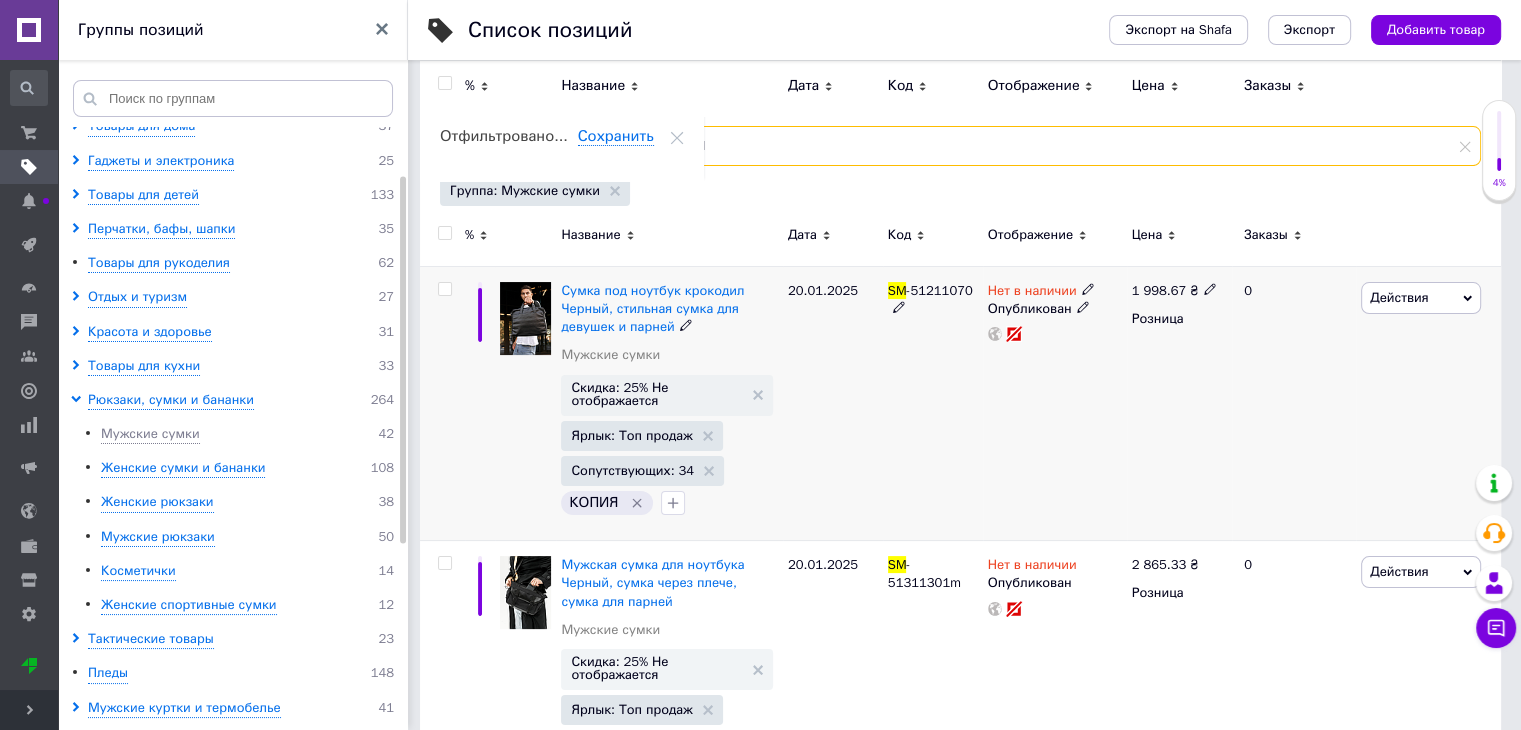 type on "SM" 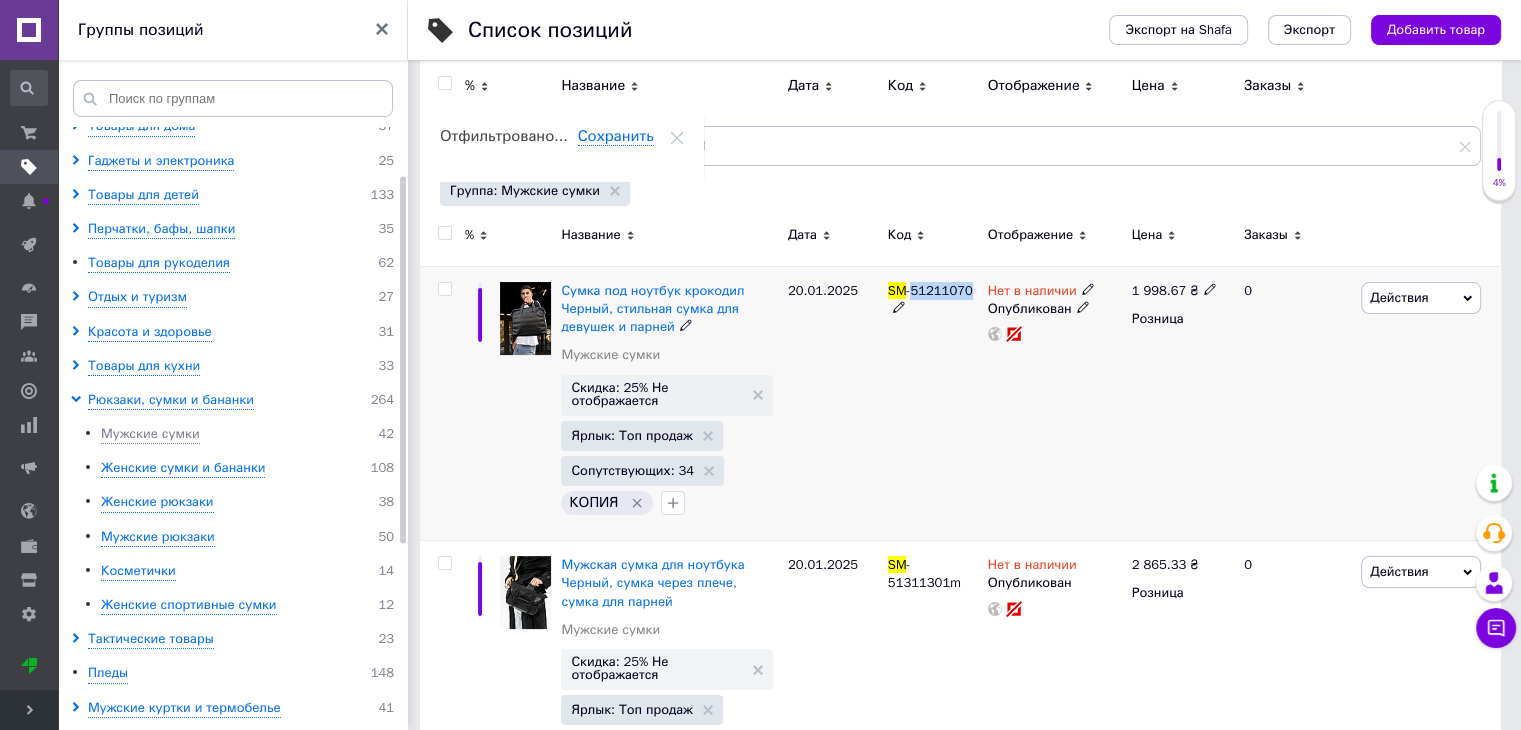 drag, startPoint x: 968, startPoint y: 293, endPoint x: 912, endPoint y: 293, distance: 56 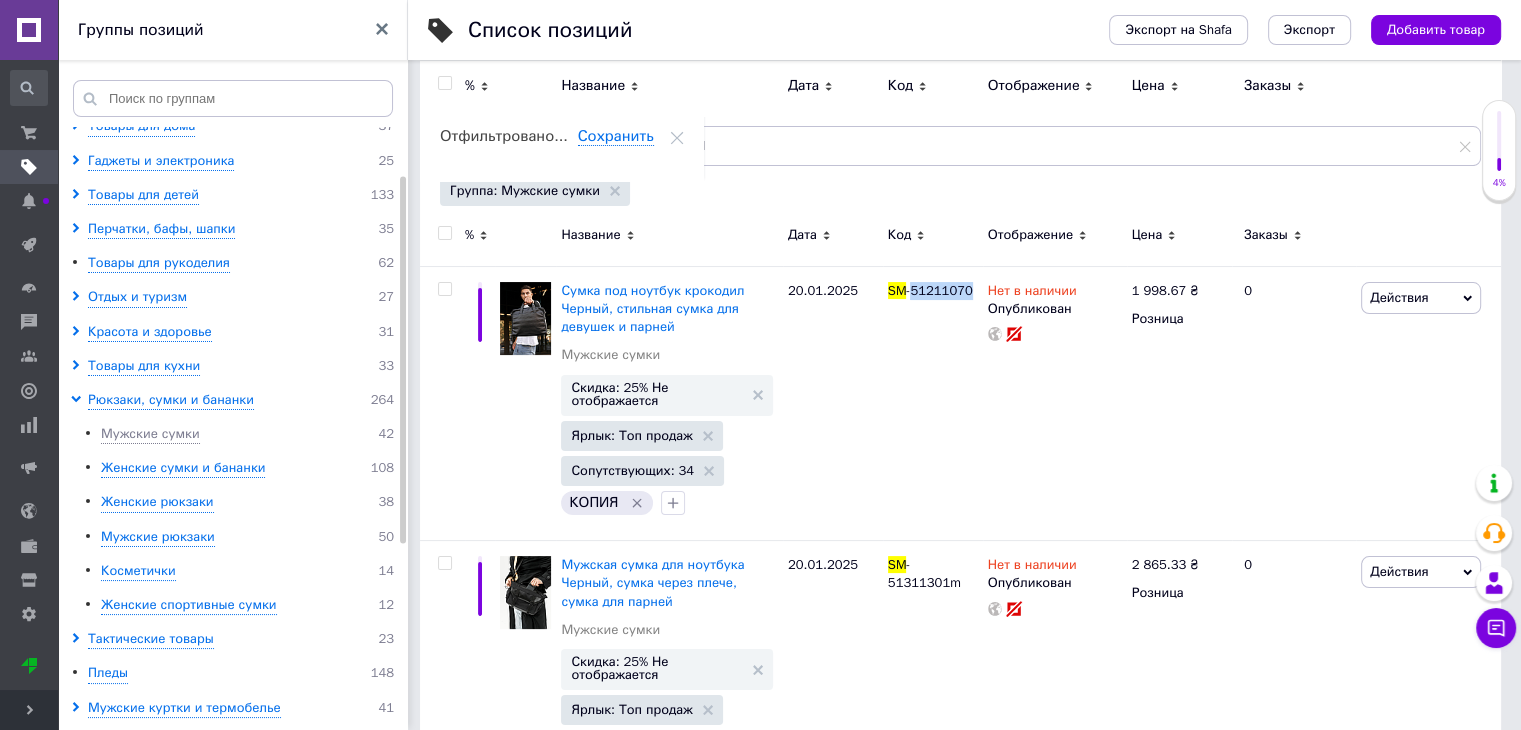 copy on "51211070" 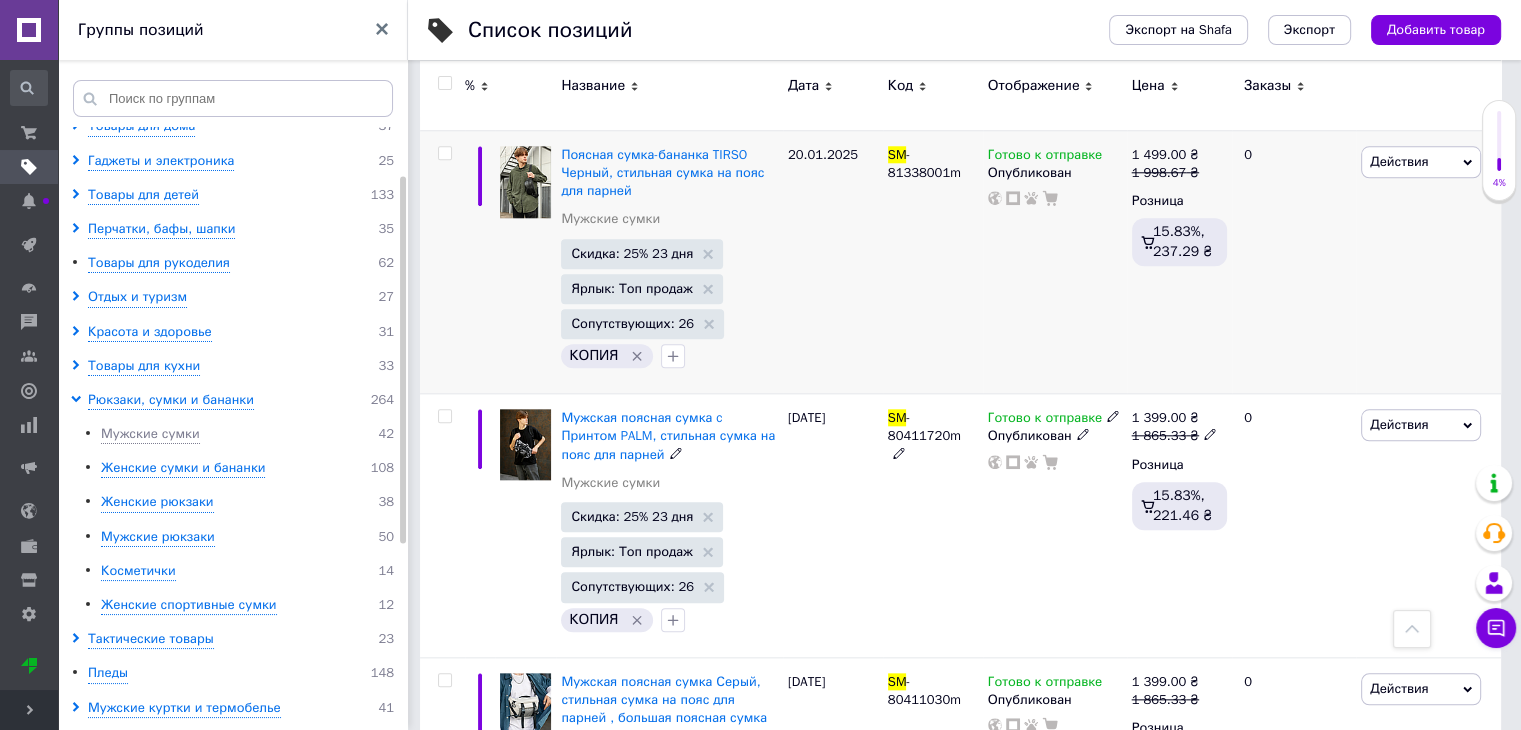 scroll, scrollTop: 1800, scrollLeft: 0, axis: vertical 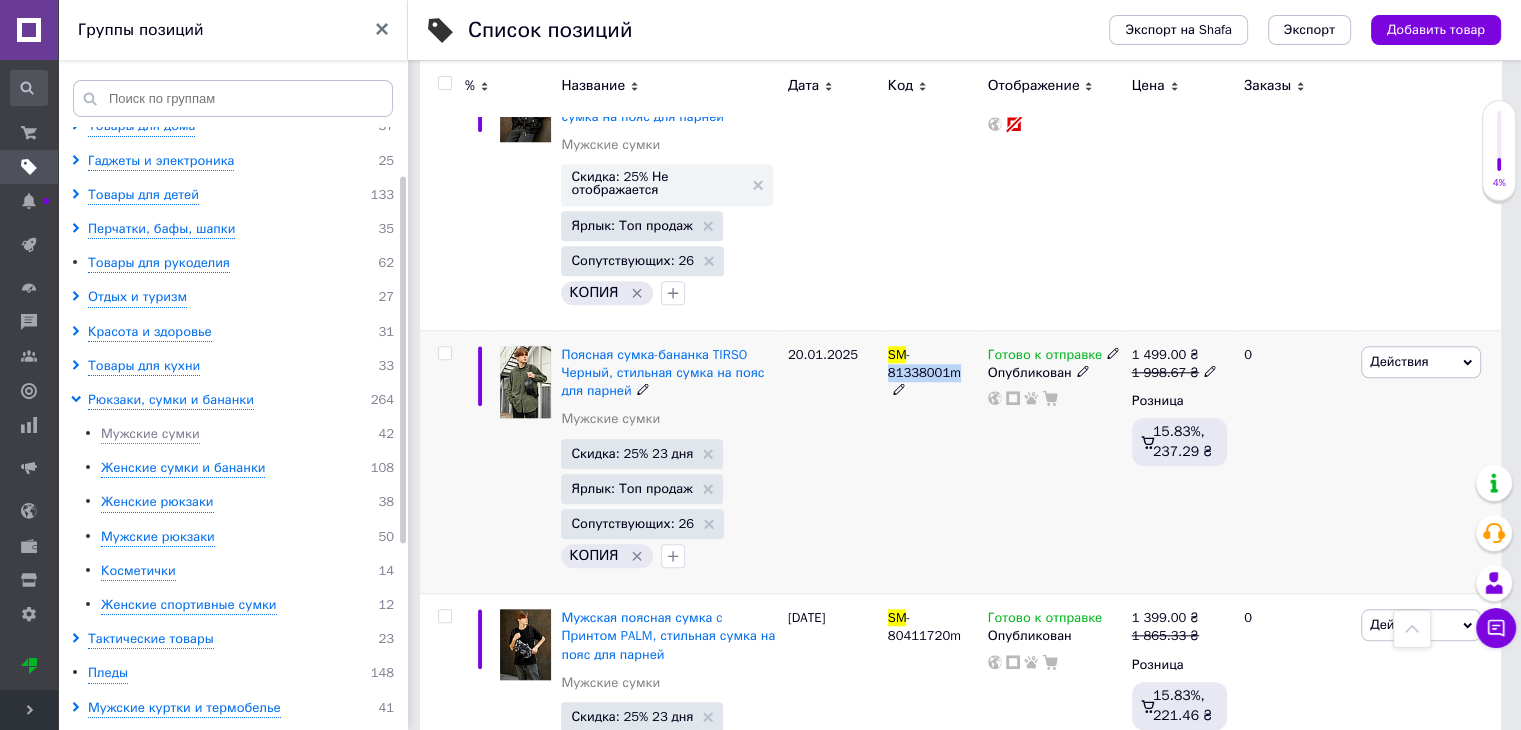 drag, startPoint x: 956, startPoint y: 354, endPoint x: 890, endPoint y: 352, distance: 66.0303 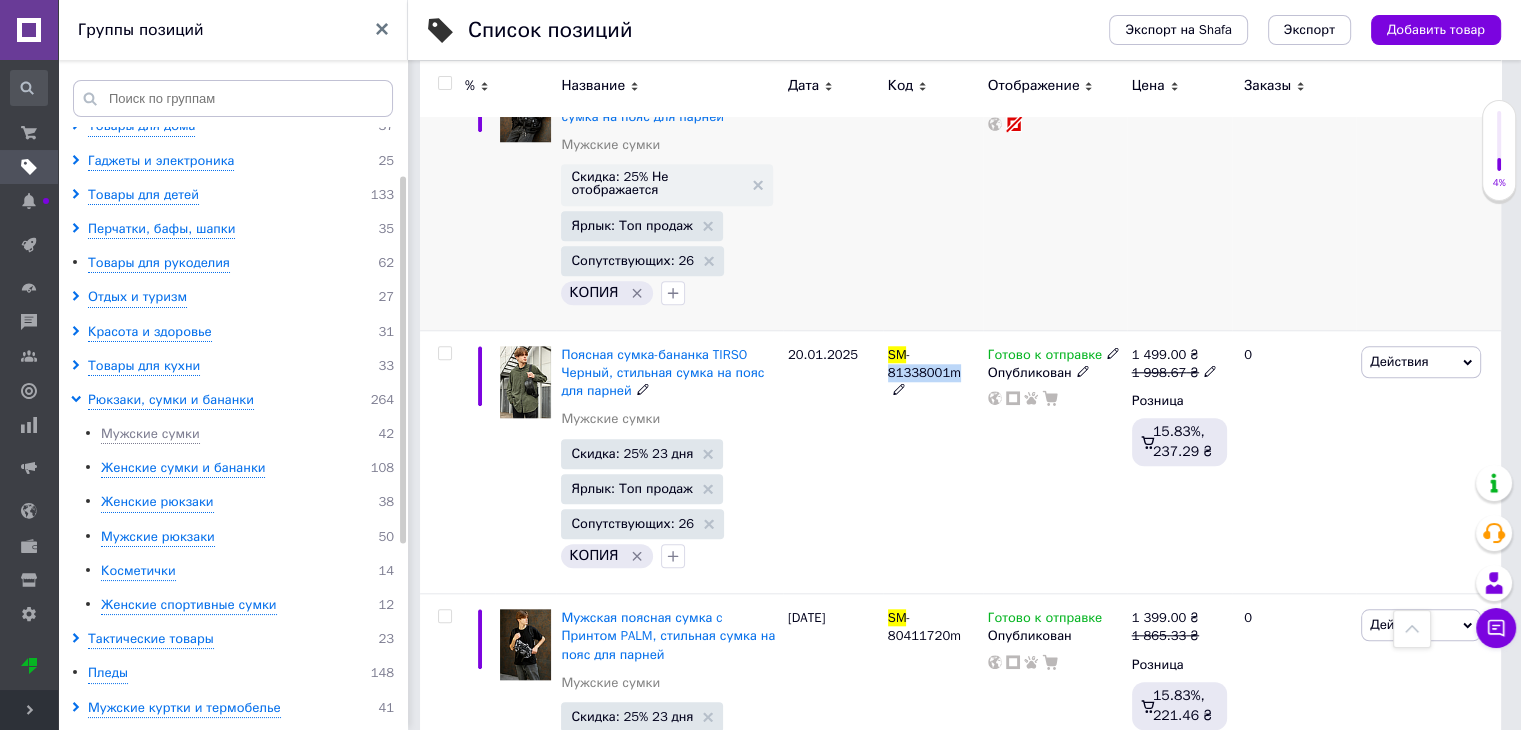 copy on "81338001m" 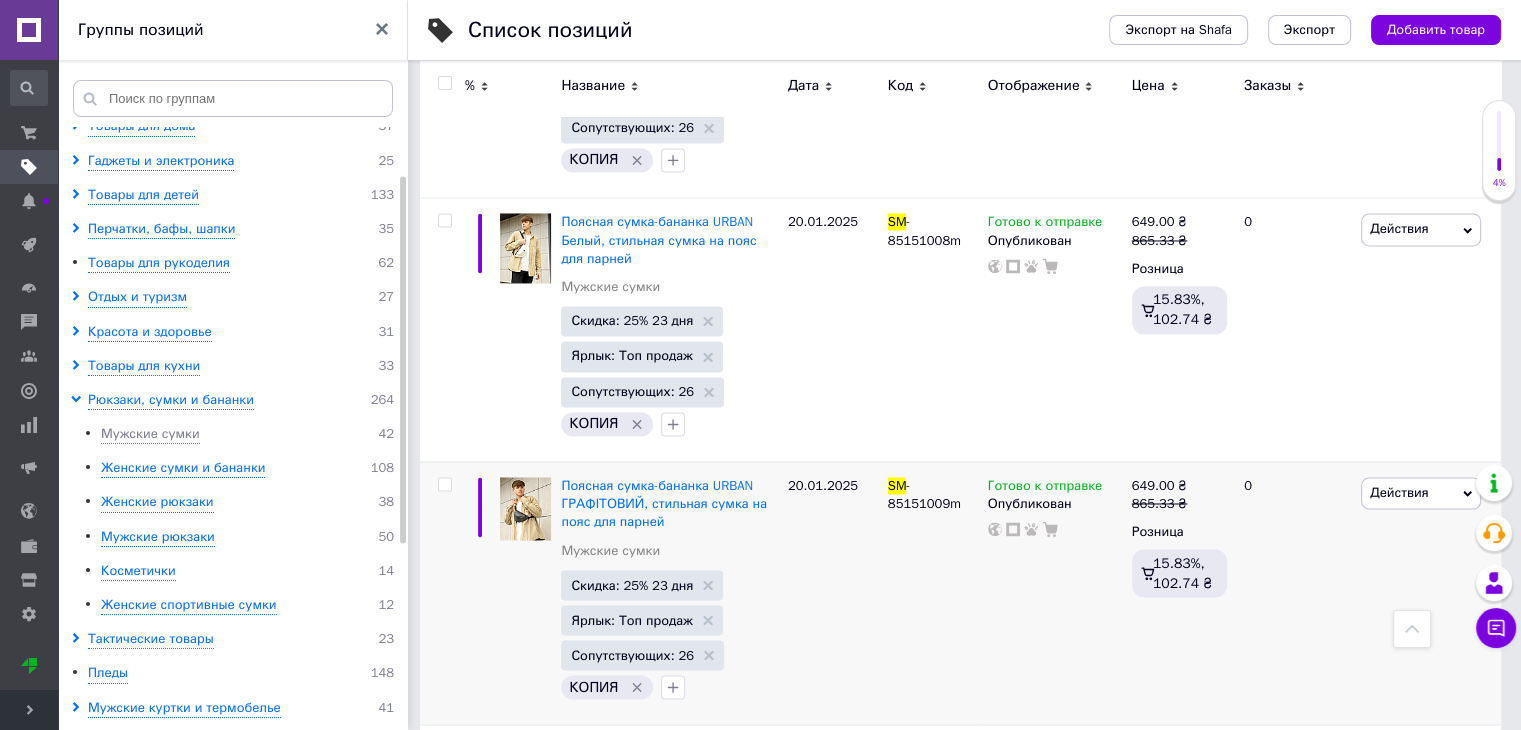 scroll, scrollTop: 3600, scrollLeft: 0, axis: vertical 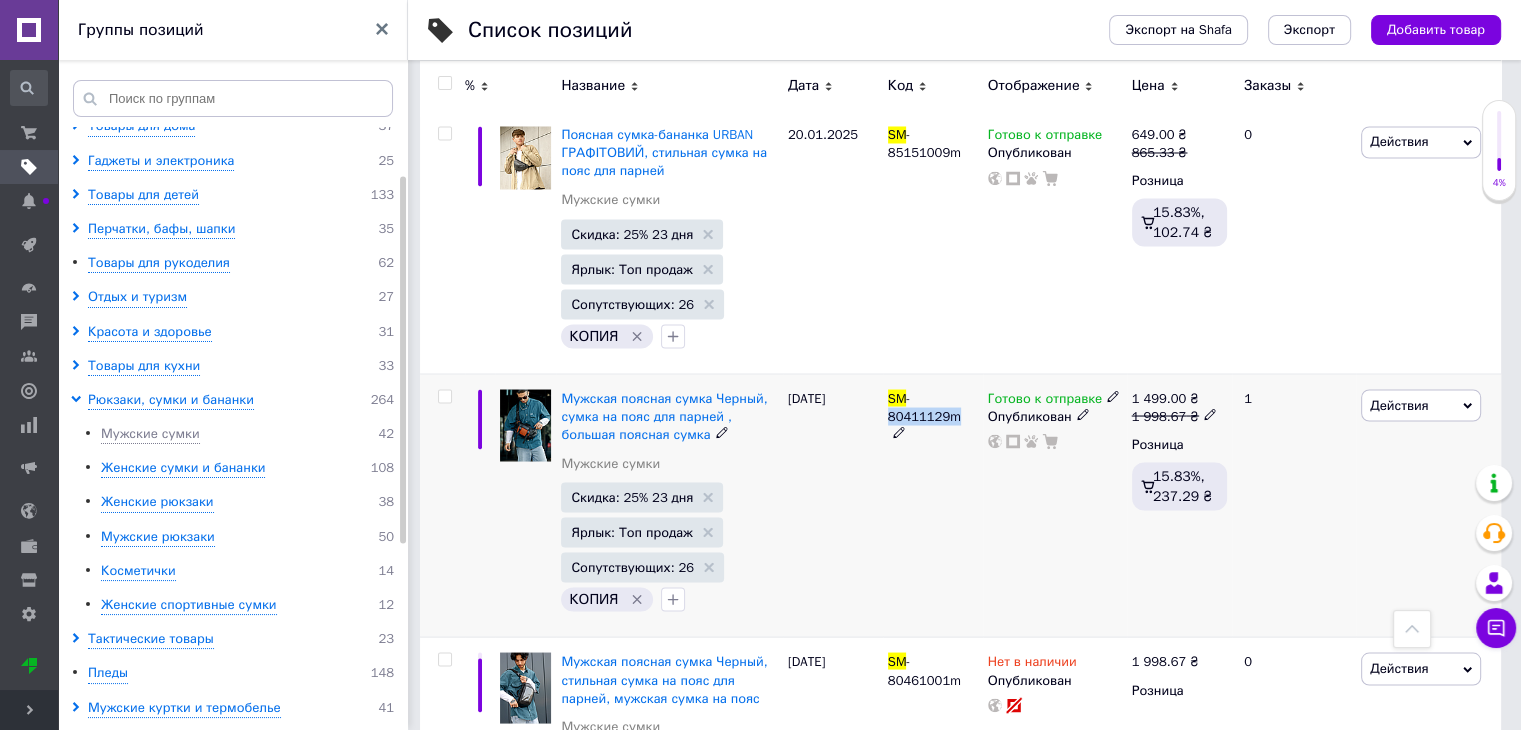 drag, startPoint x: 952, startPoint y: 395, endPoint x: 888, endPoint y: 395, distance: 64 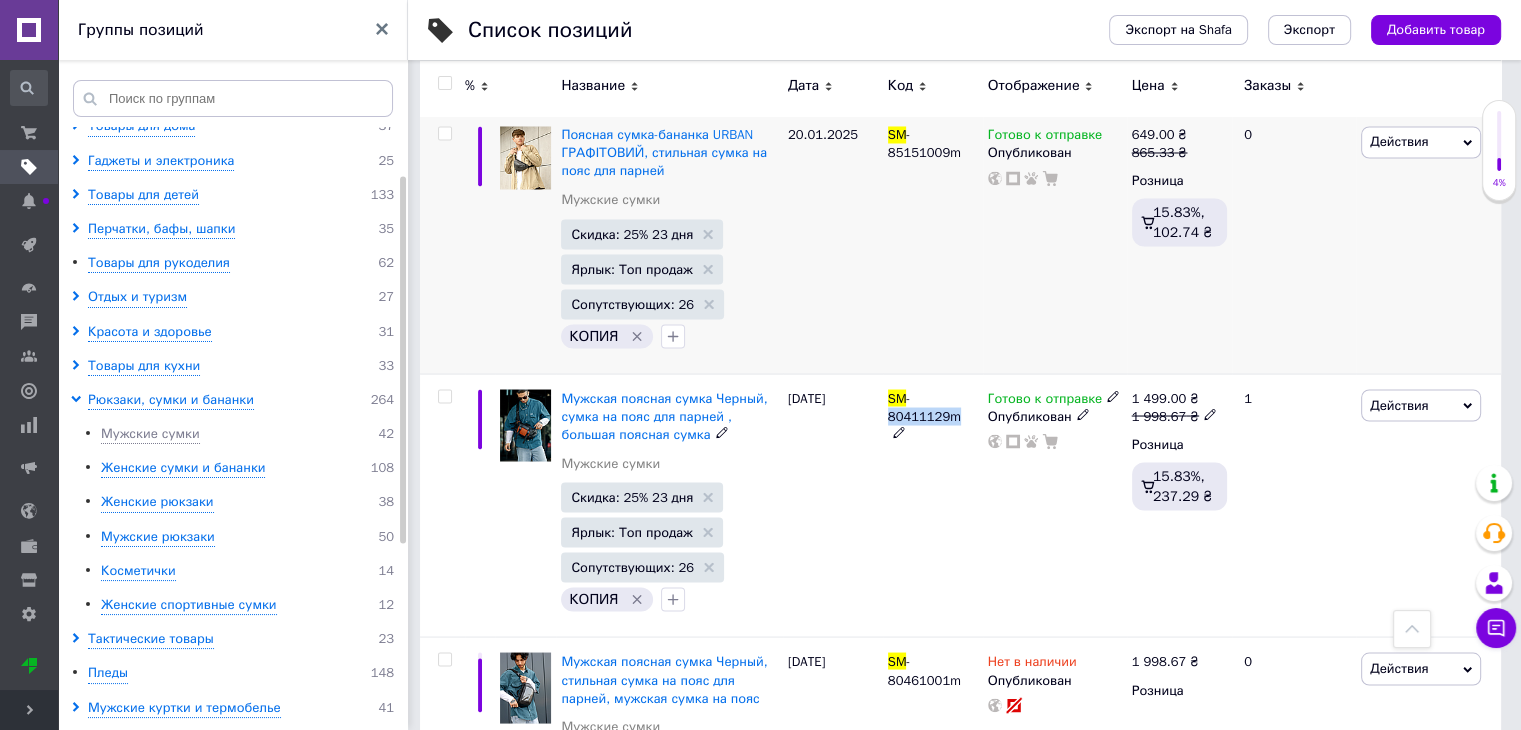 copy on "80411129m" 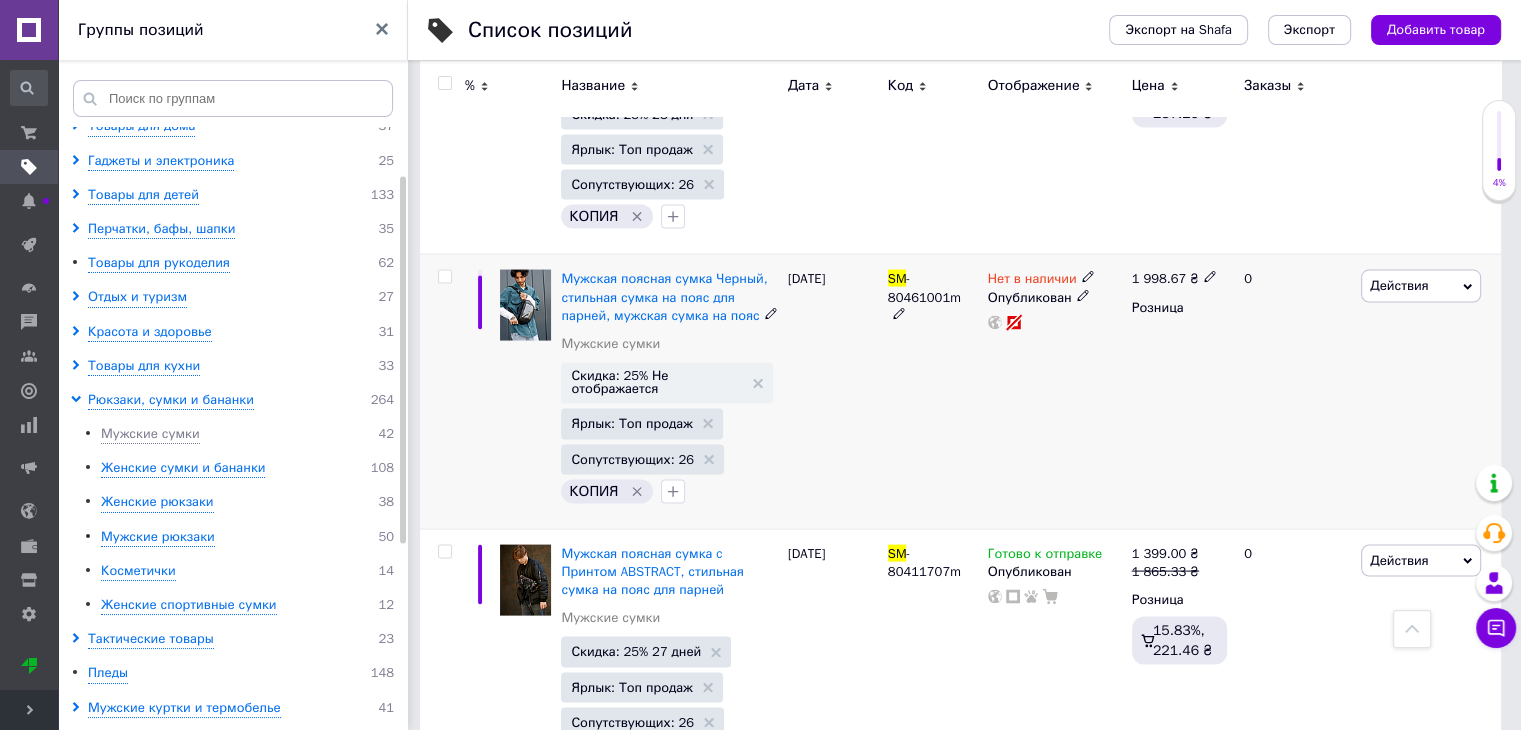 scroll, scrollTop: 4040, scrollLeft: 0, axis: vertical 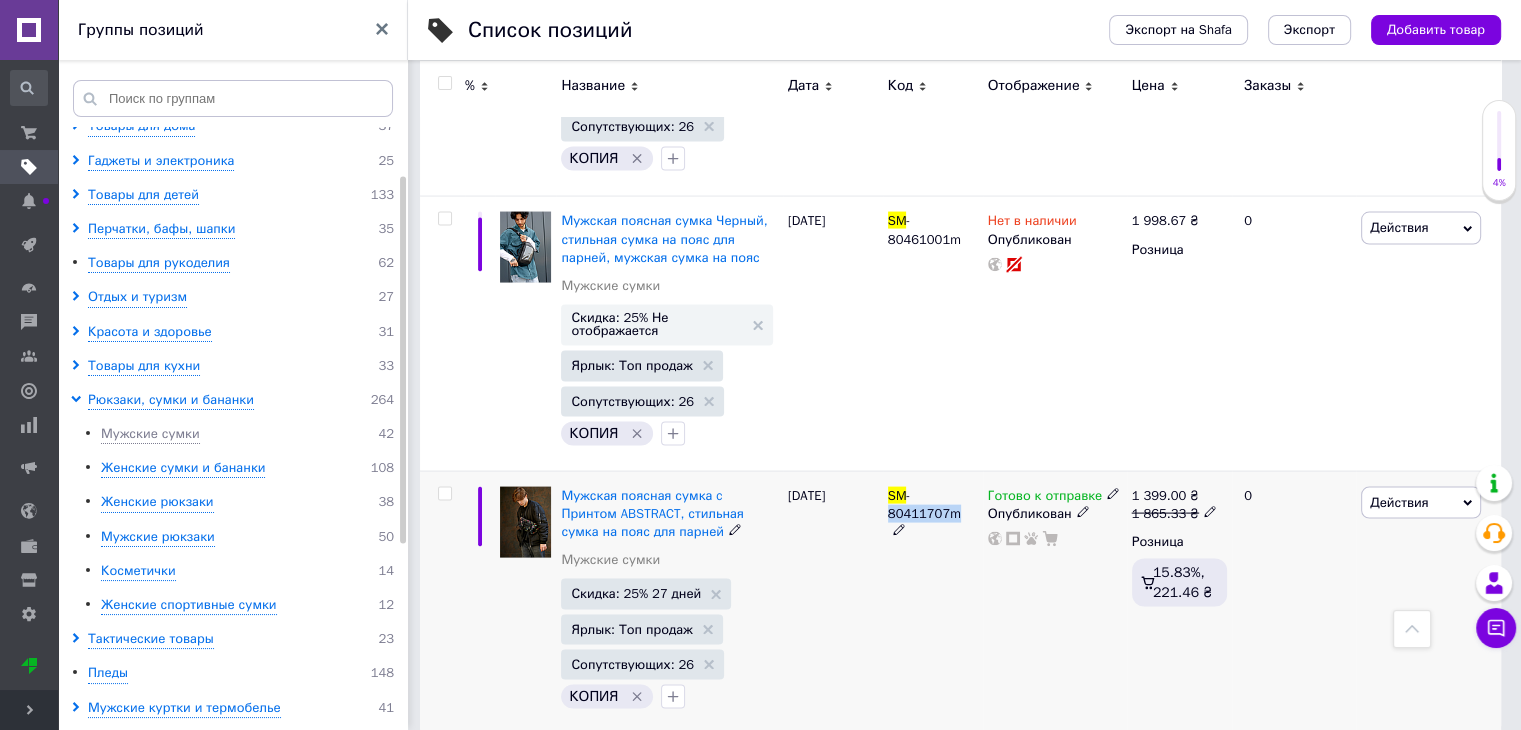 drag, startPoint x: 957, startPoint y: 489, endPoint x: 887, endPoint y: 485, distance: 70.11419 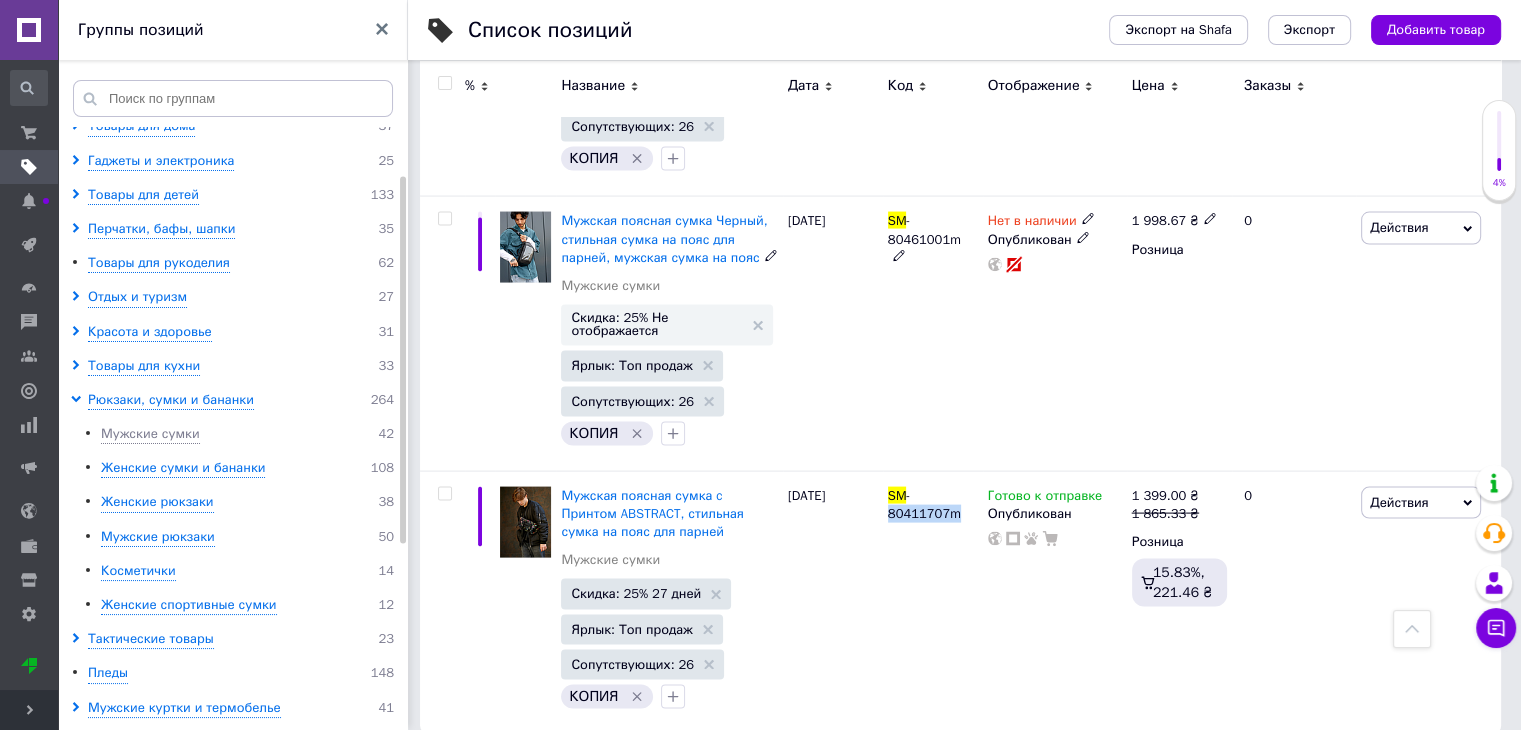 copy on "80411707m" 